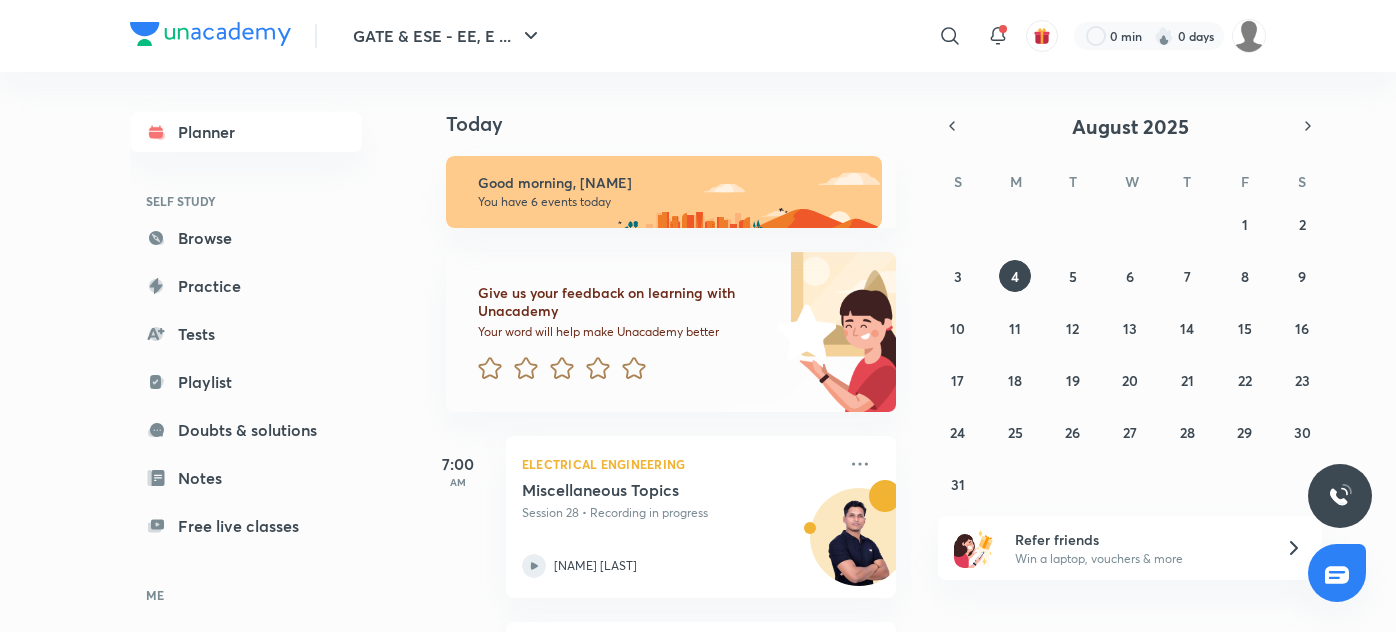 scroll, scrollTop: 0, scrollLeft: 0, axis: both 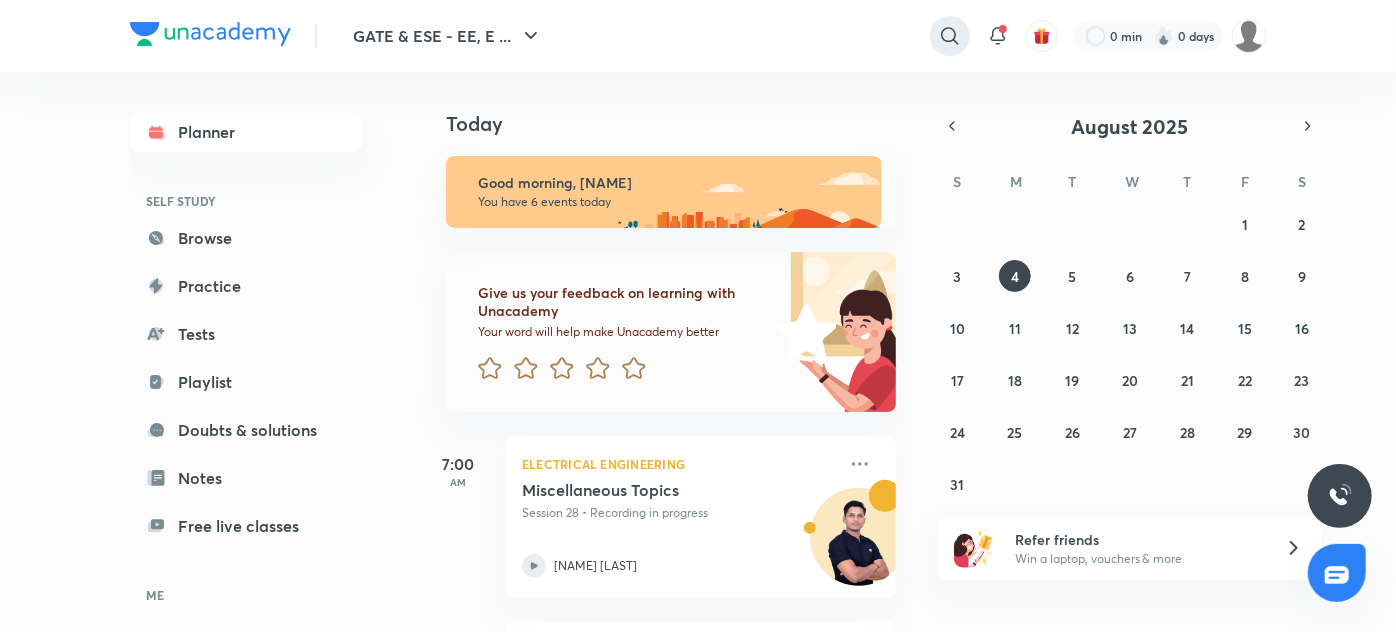 click at bounding box center (950, 36) 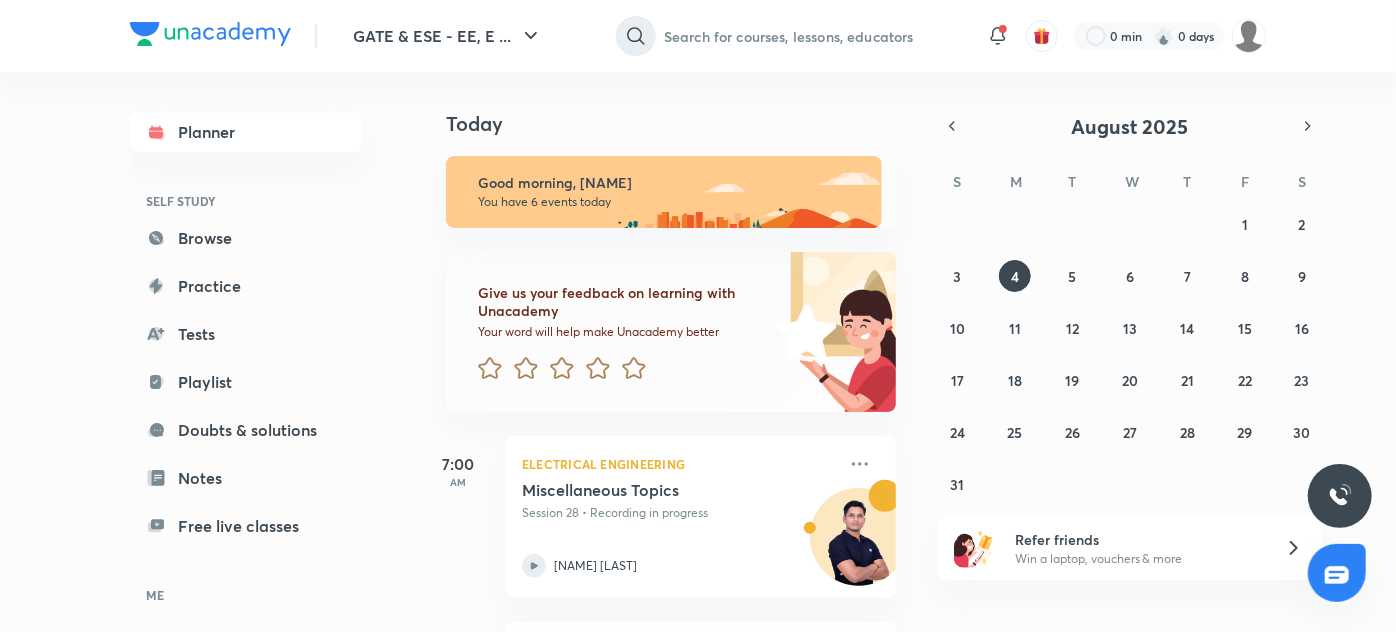 scroll, scrollTop: 0, scrollLeft: 0, axis: both 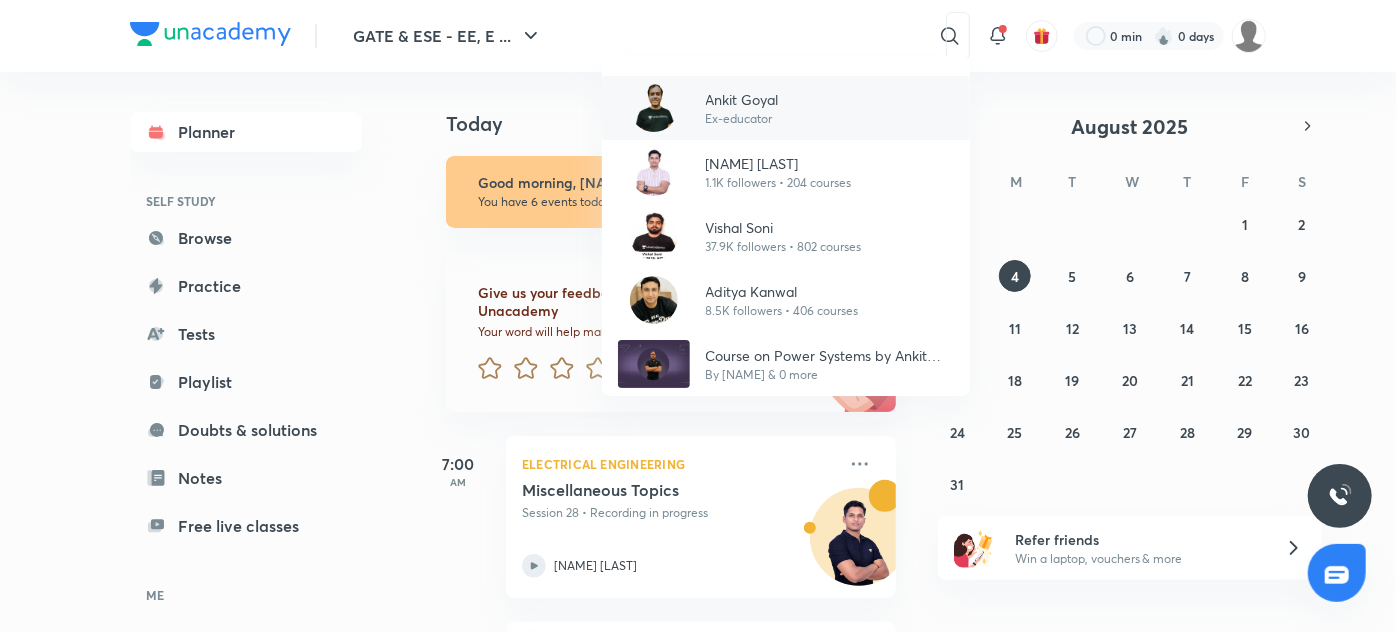 click on "Ankit Goyal" at bounding box center [742, 99] 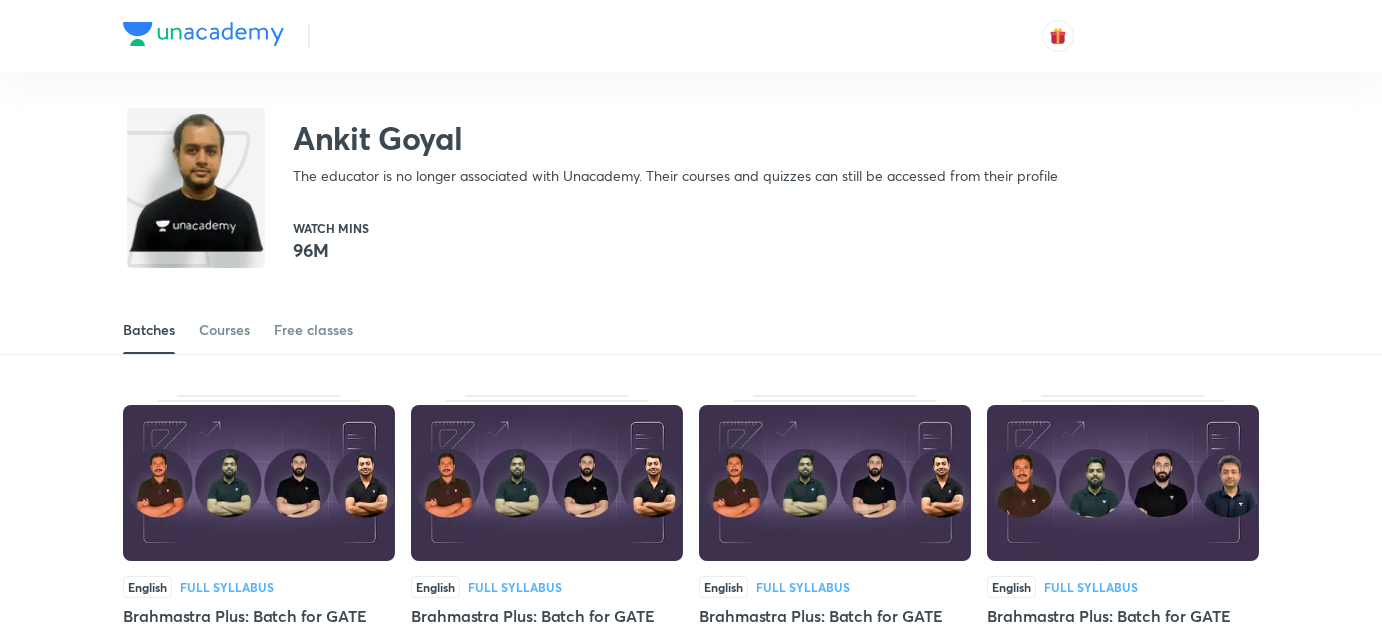 scroll, scrollTop: 0, scrollLeft: 0, axis: both 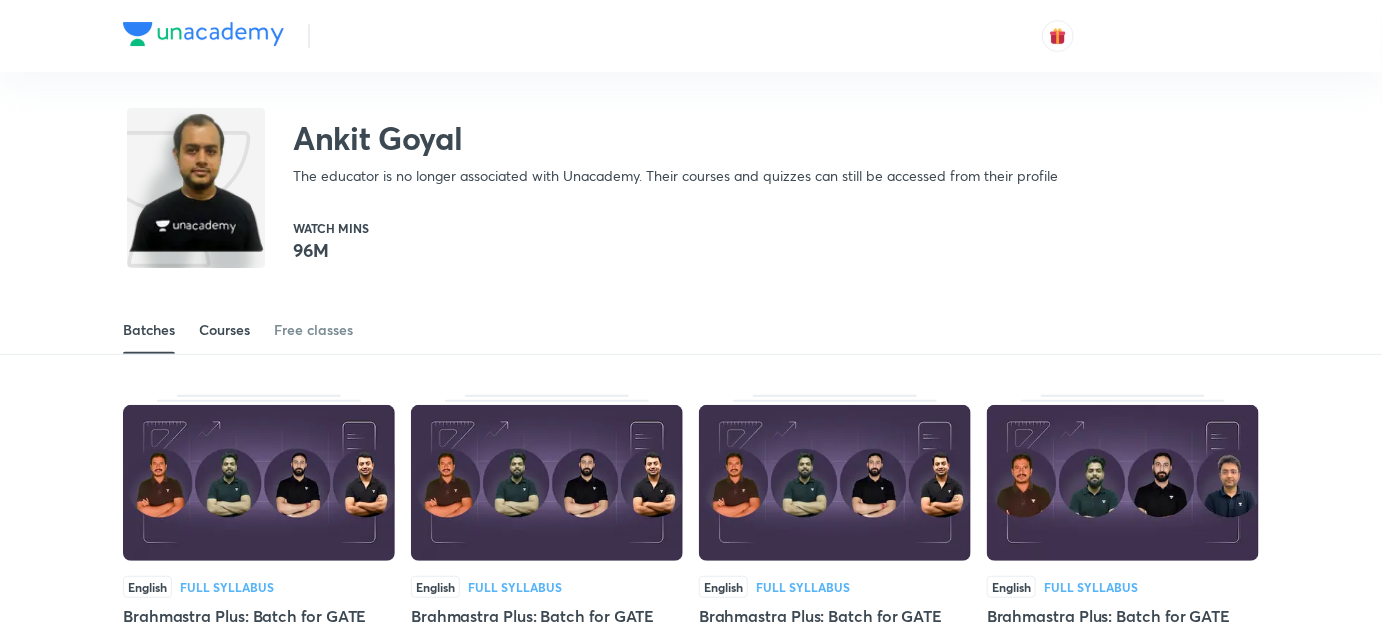click on "Courses" at bounding box center (224, 330) 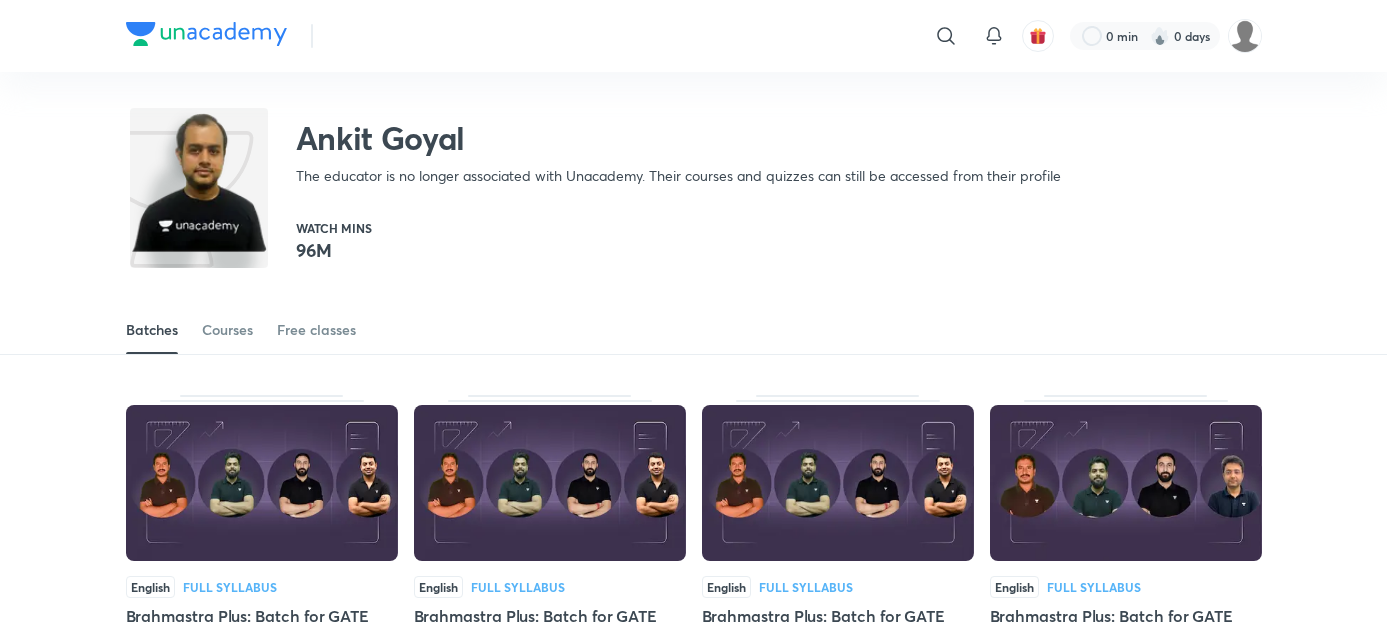 scroll, scrollTop: 0, scrollLeft: 0, axis: both 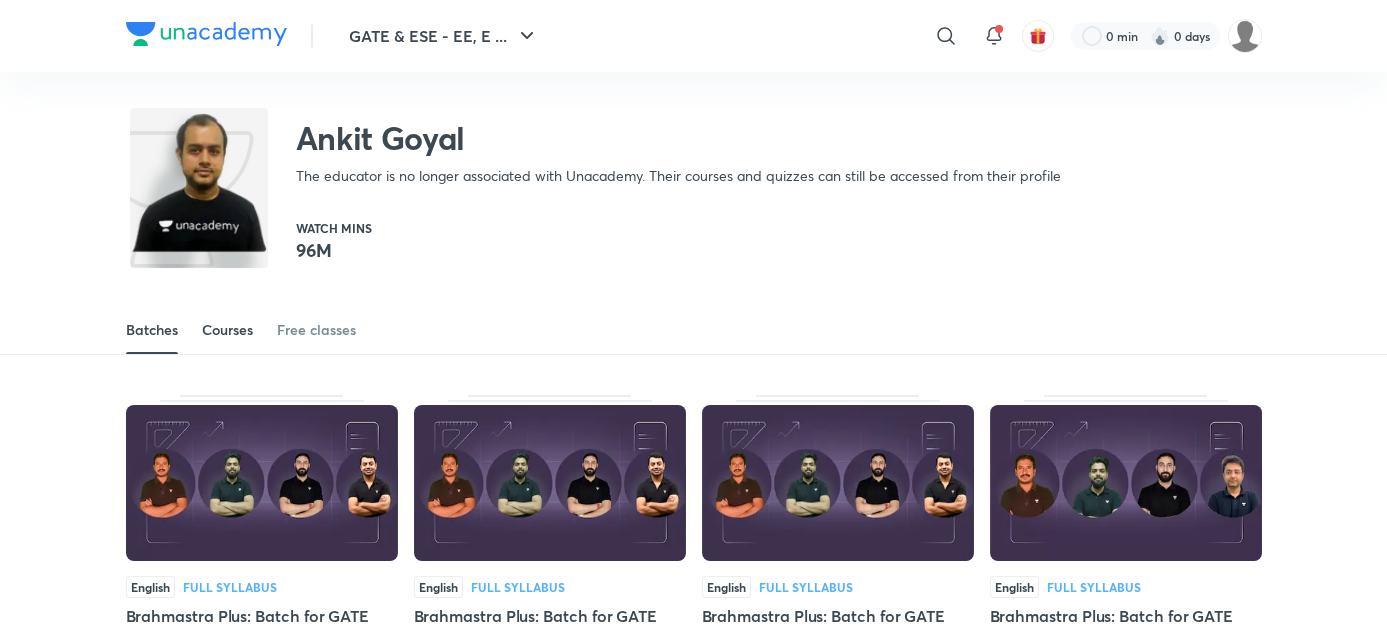 click on "Courses" at bounding box center [227, 330] 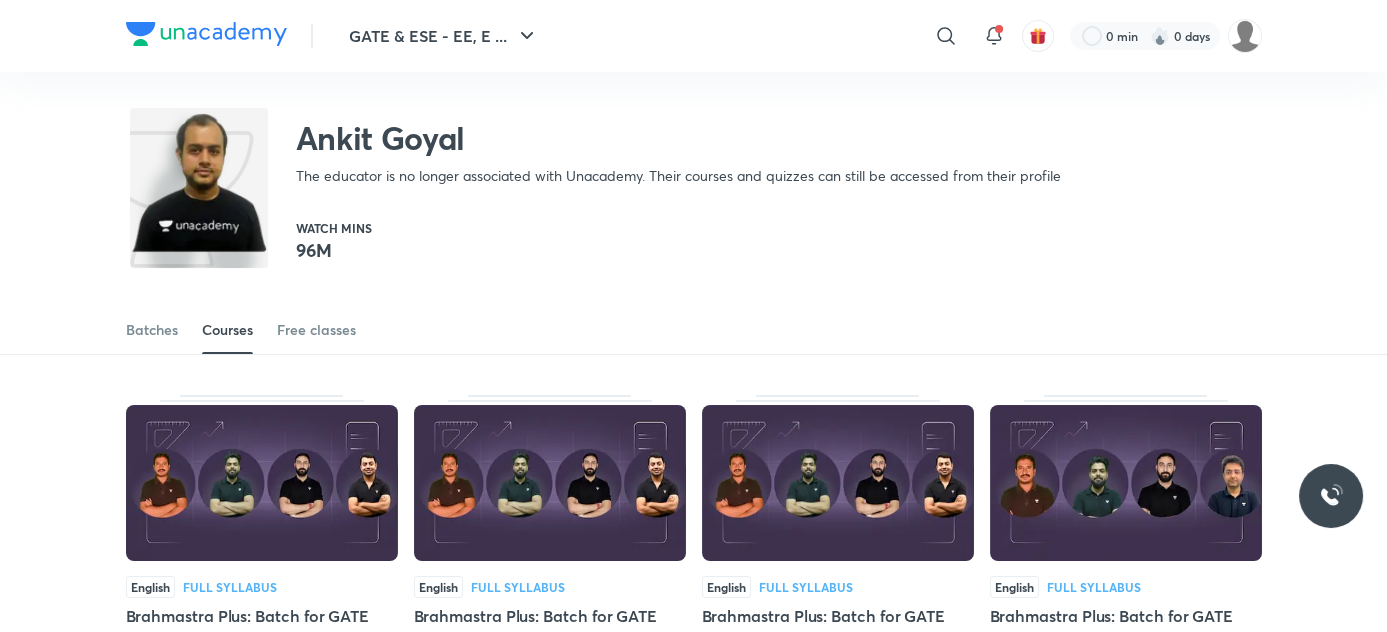 click on "Courses" at bounding box center (227, 330) 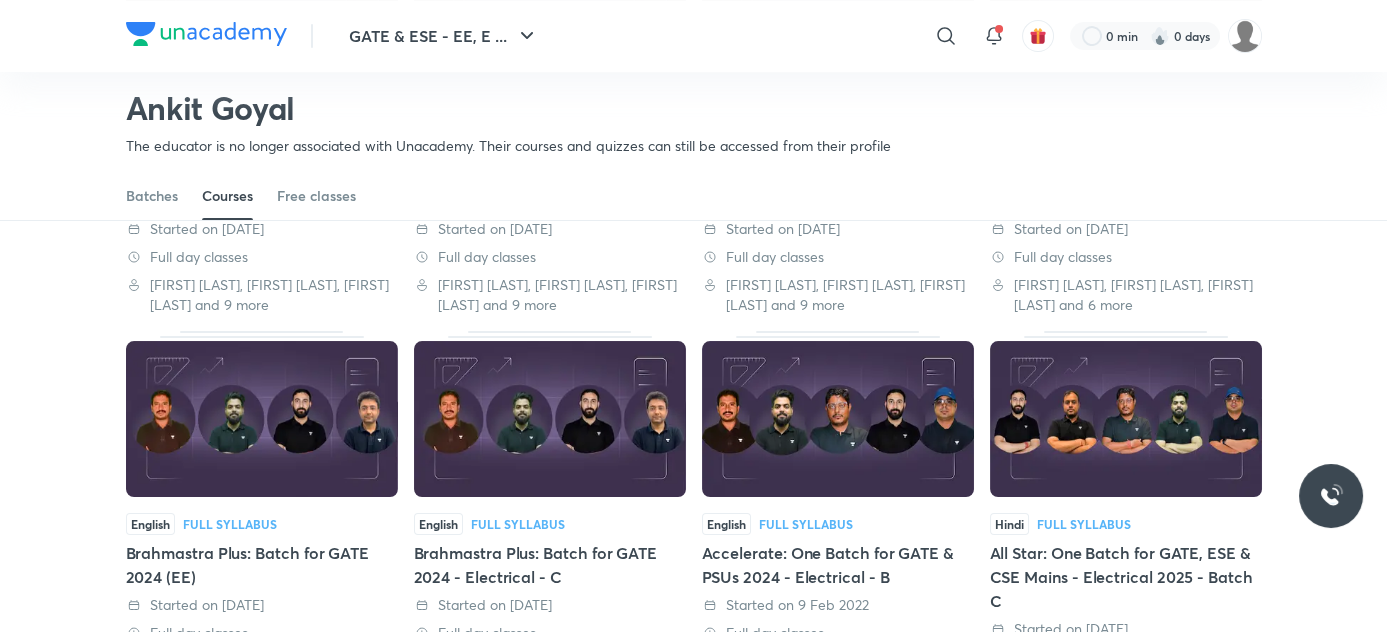 scroll, scrollTop: 0, scrollLeft: 0, axis: both 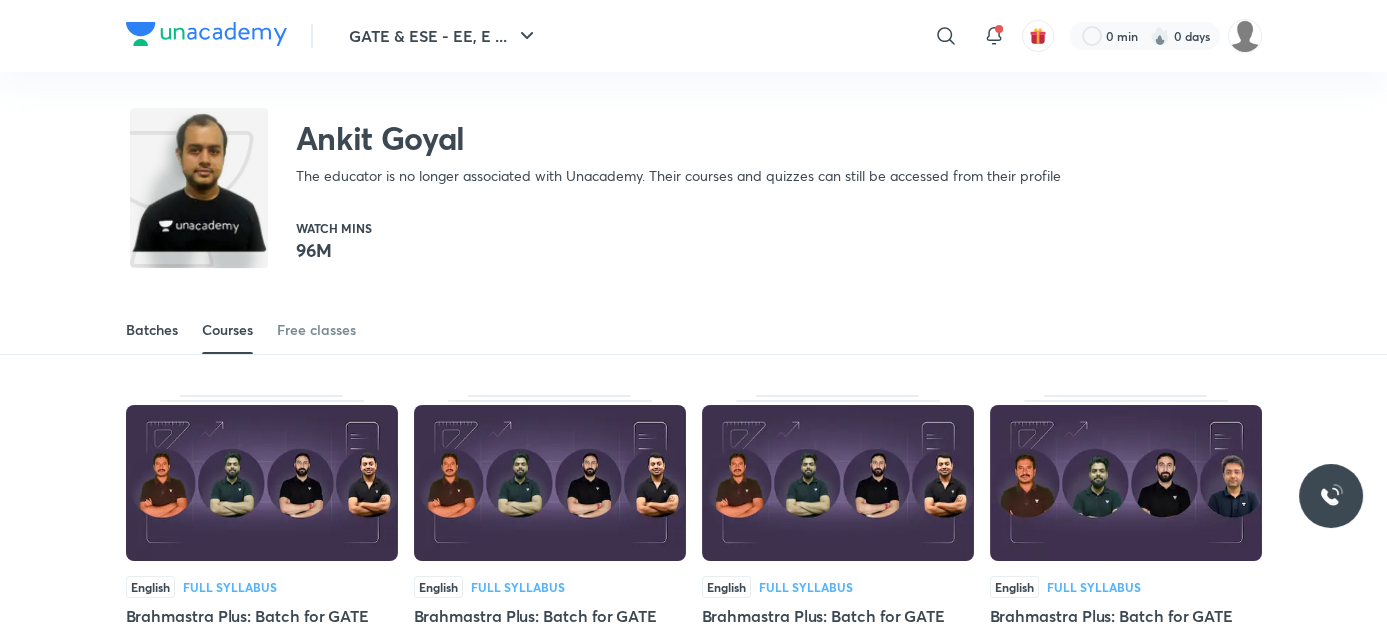 click on "Batches" at bounding box center (152, 330) 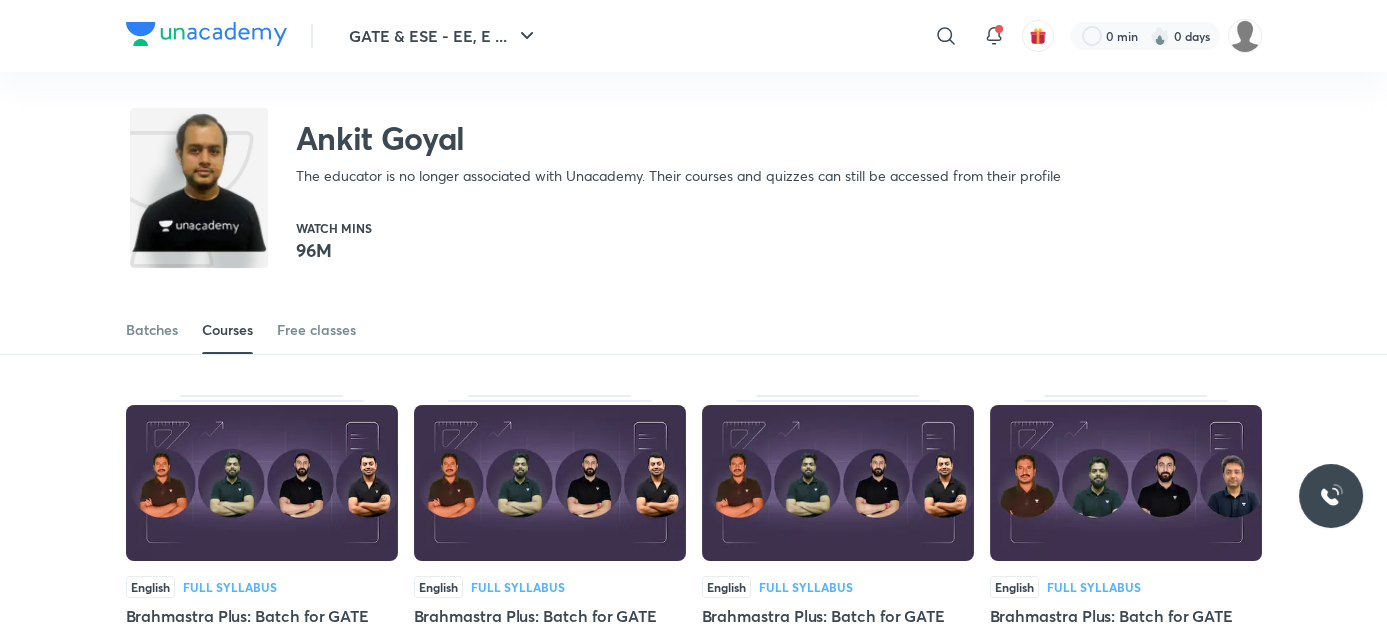 click on "Courses" at bounding box center (227, 330) 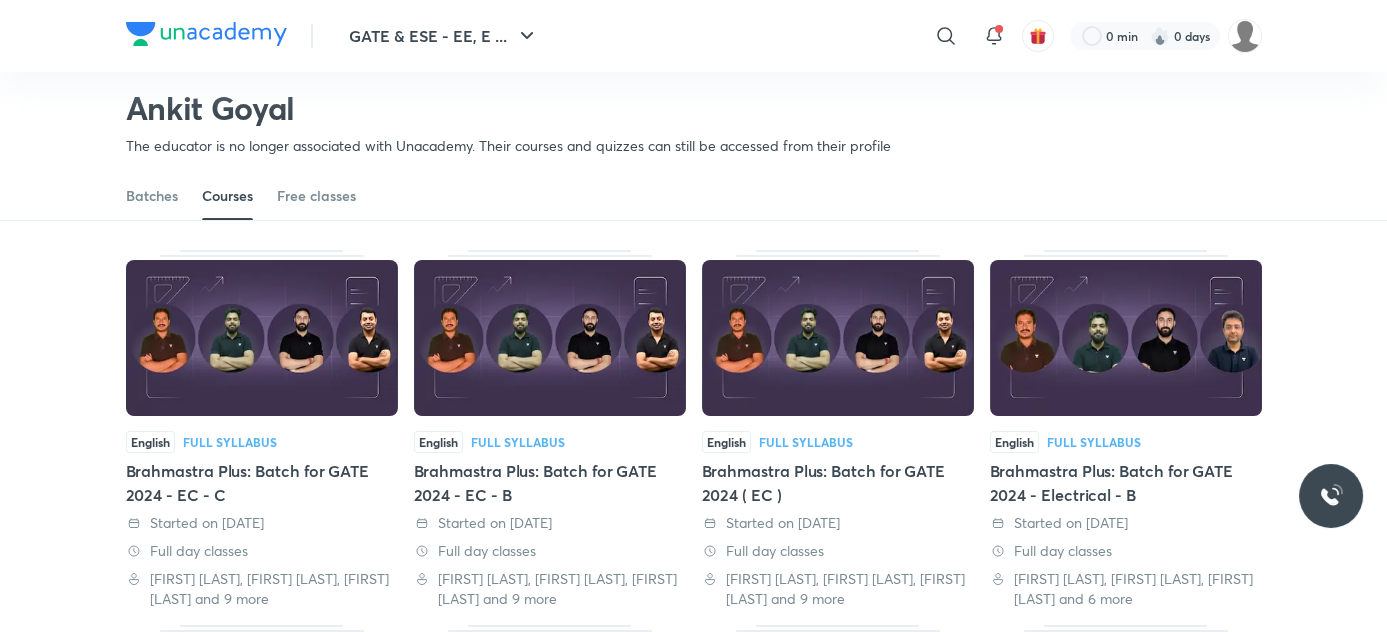 scroll, scrollTop: 85, scrollLeft: 0, axis: vertical 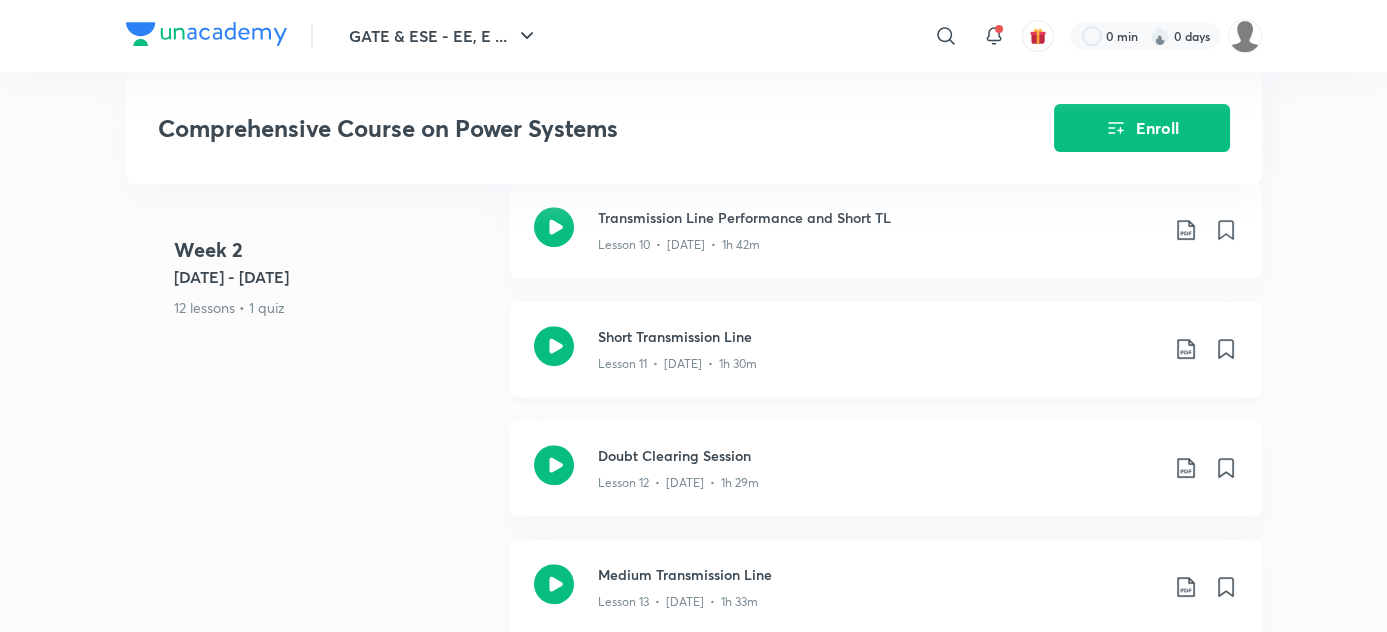 click 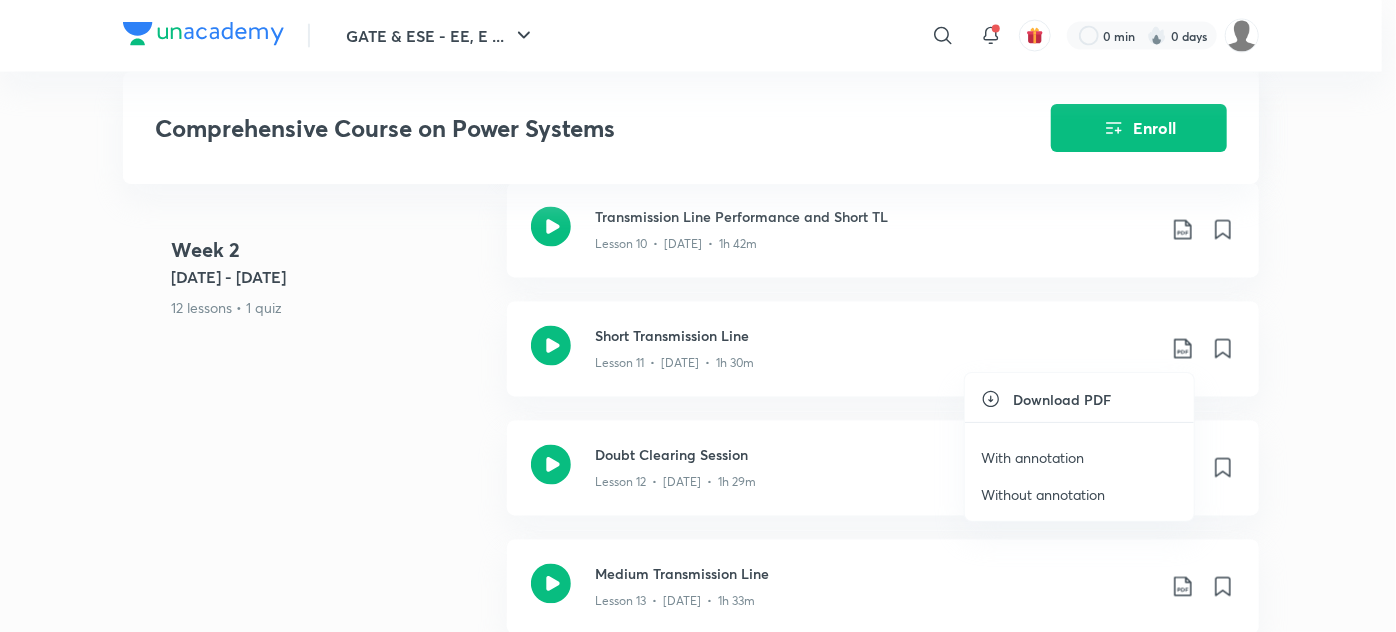click on "With annotation" at bounding box center (1032, 457) 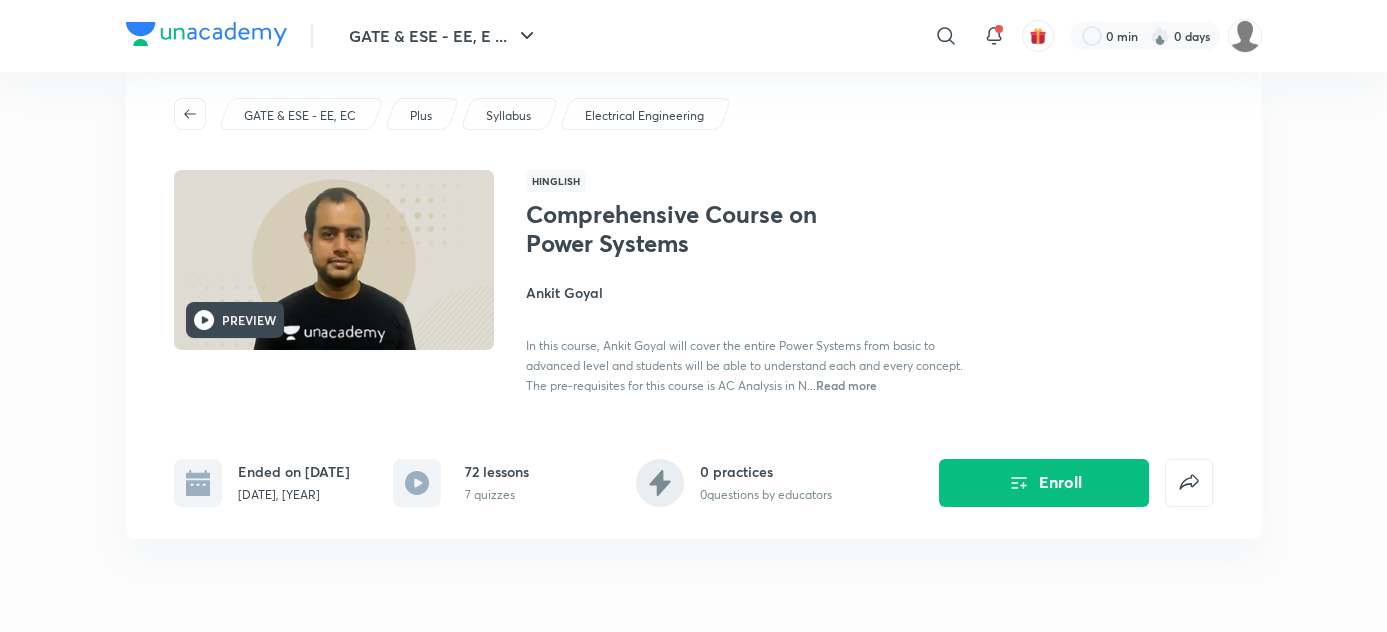 scroll, scrollTop: 45, scrollLeft: 0, axis: vertical 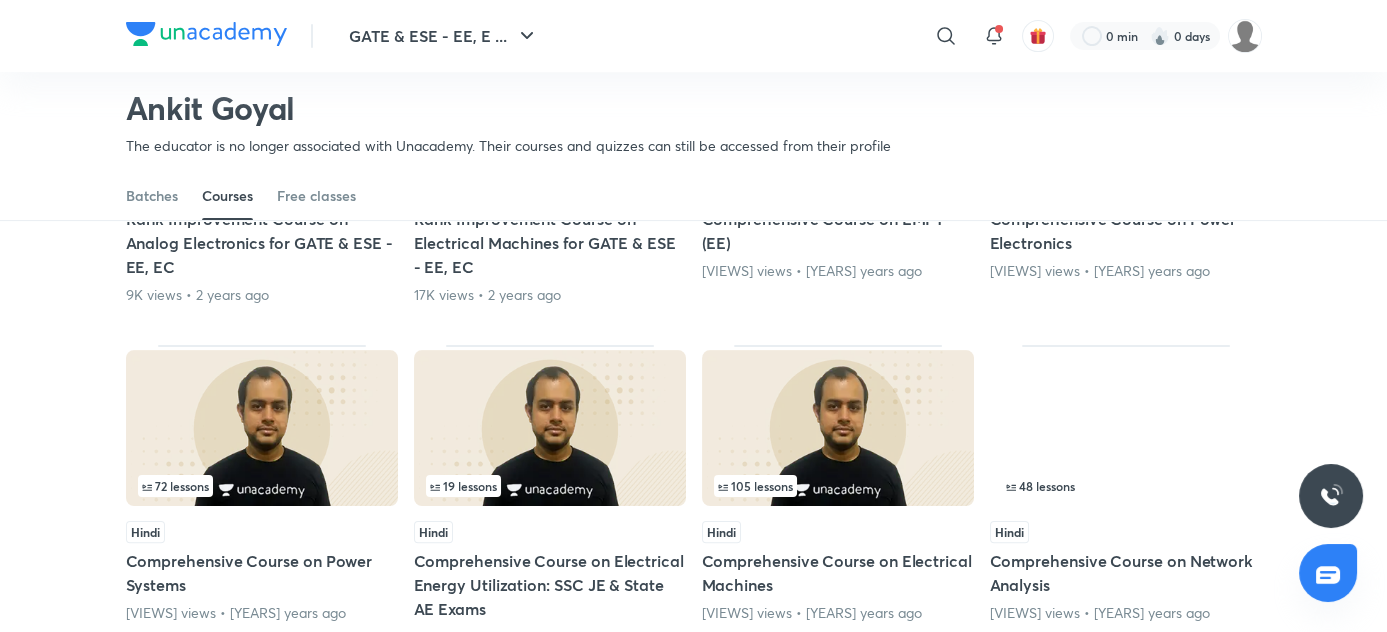 click at bounding box center (262, 428) 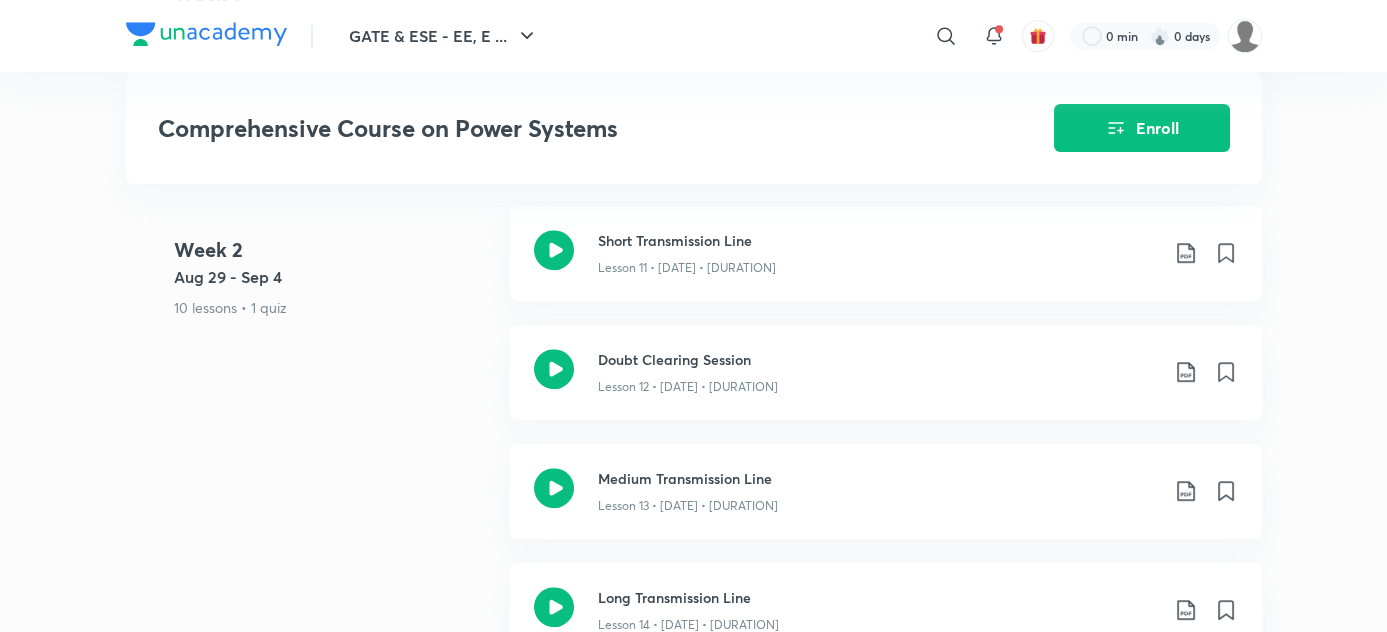 scroll, scrollTop: 2026, scrollLeft: 0, axis: vertical 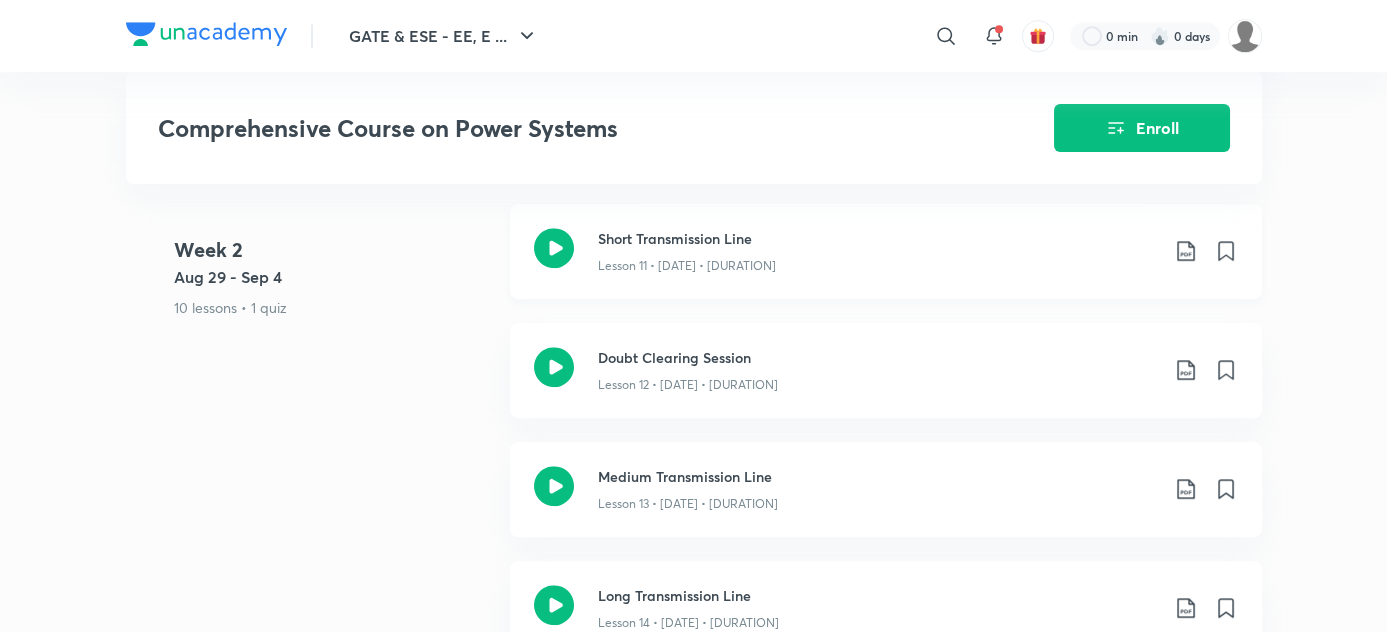 click on "Lesson 11 • [DATE] • [DURATION]" at bounding box center [687, -1259] 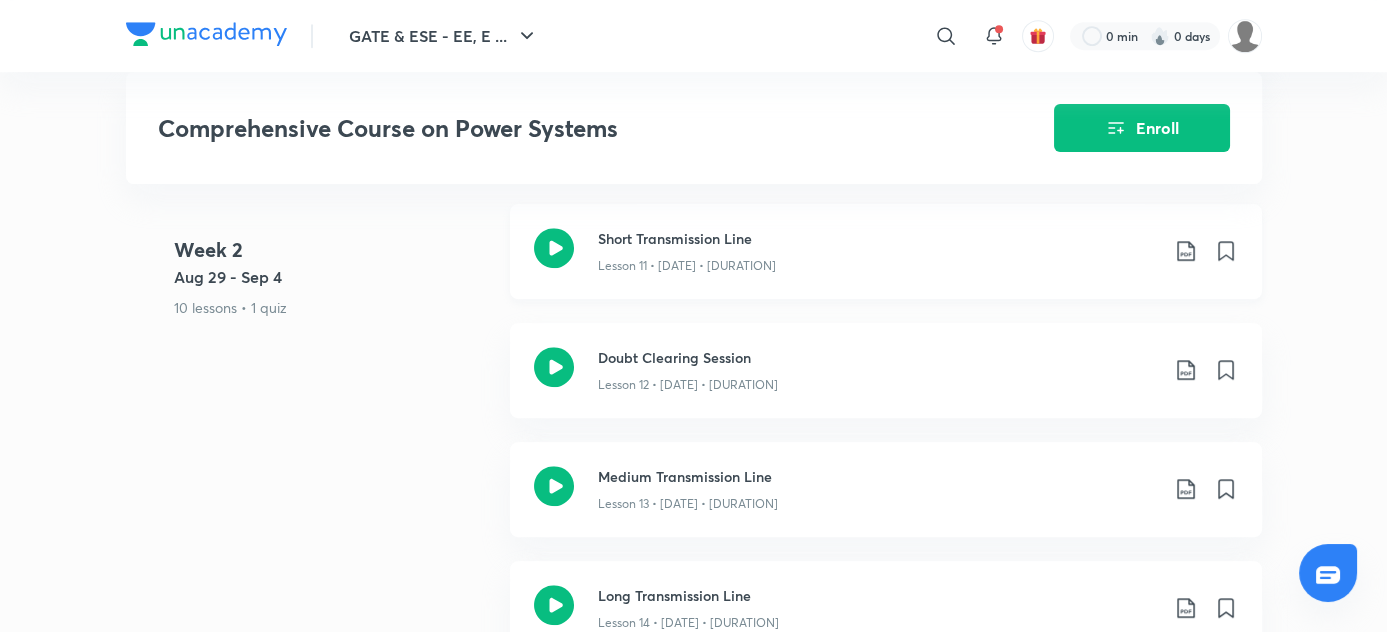 scroll, scrollTop: 0, scrollLeft: 0, axis: both 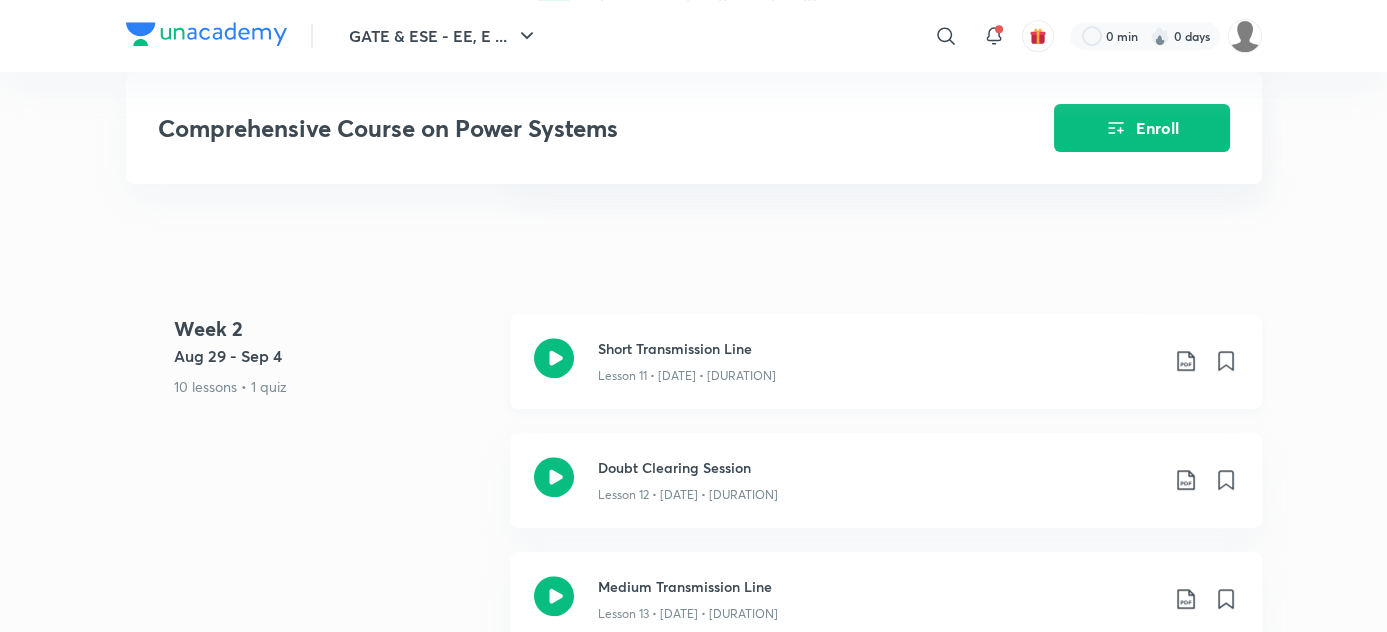 click 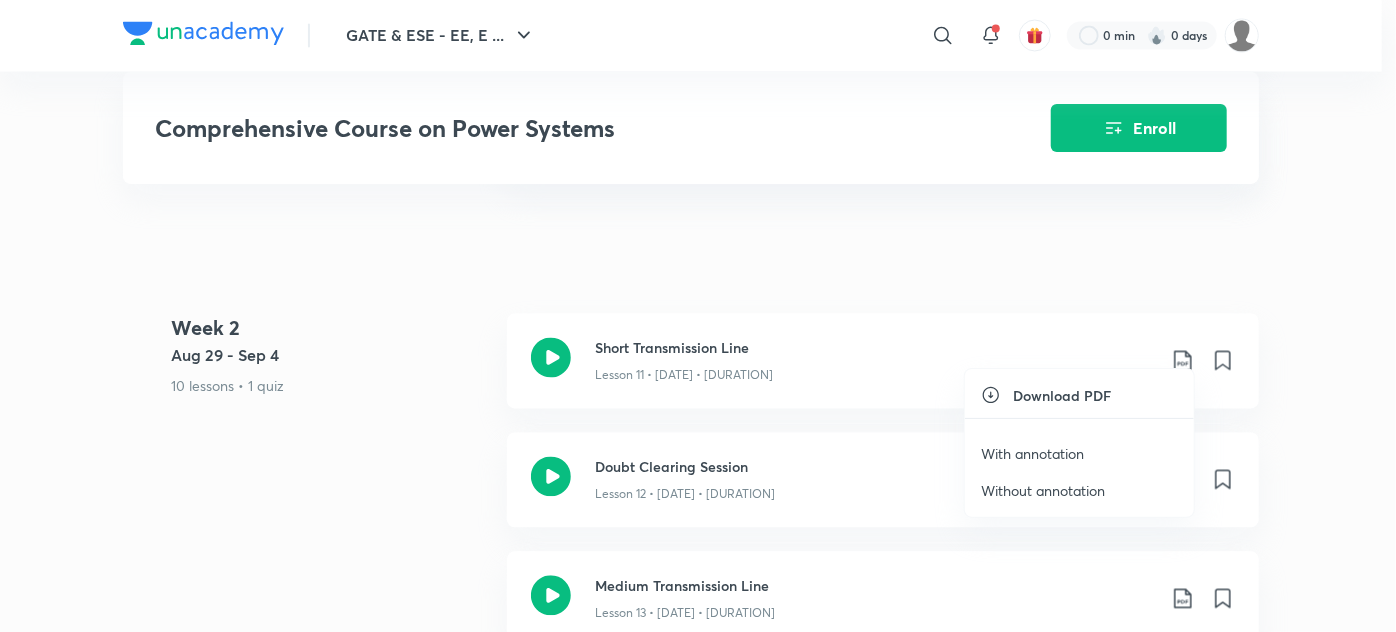 click on "With annotation" at bounding box center (1032, 453) 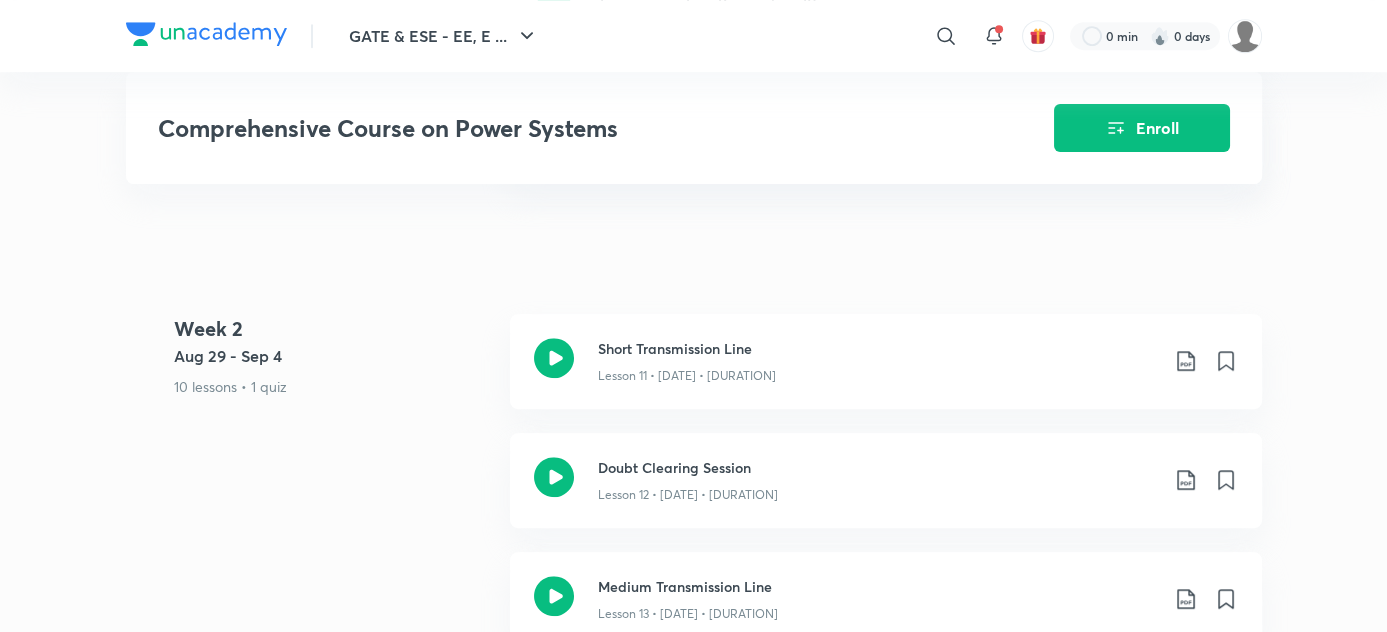 scroll, scrollTop: 1376, scrollLeft: 0, axis: vertical 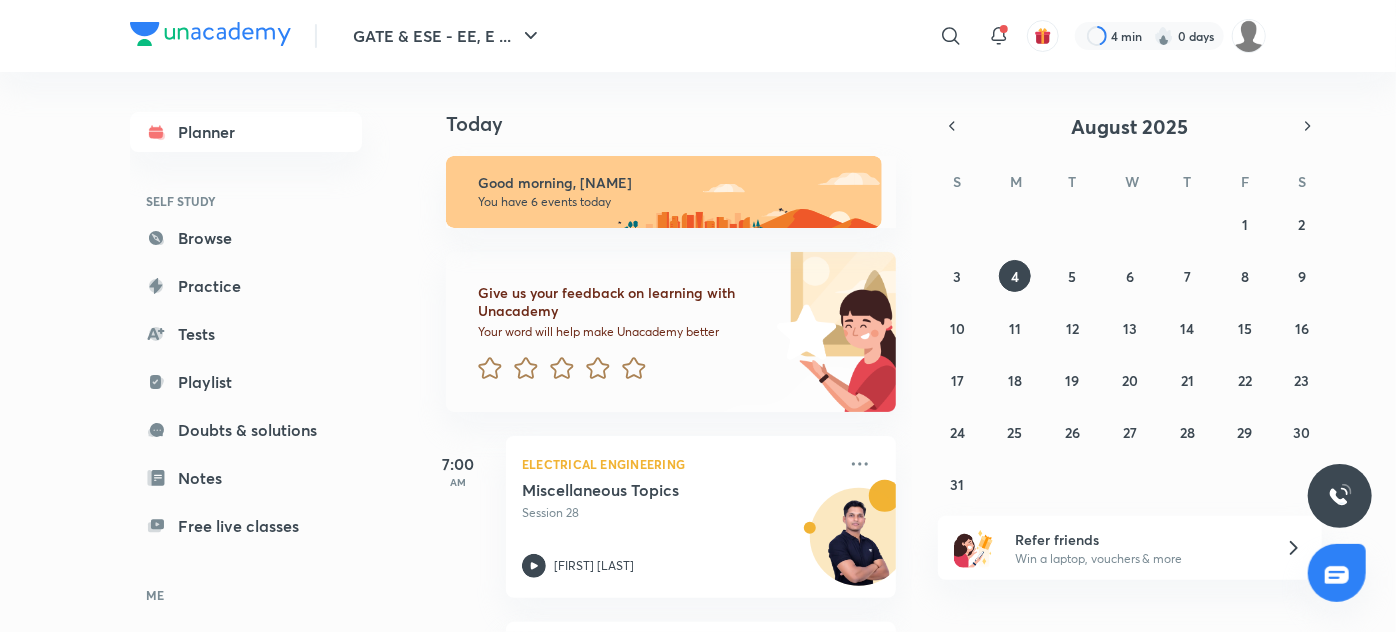 click on "Playlist" at bounding box center (246, 382) 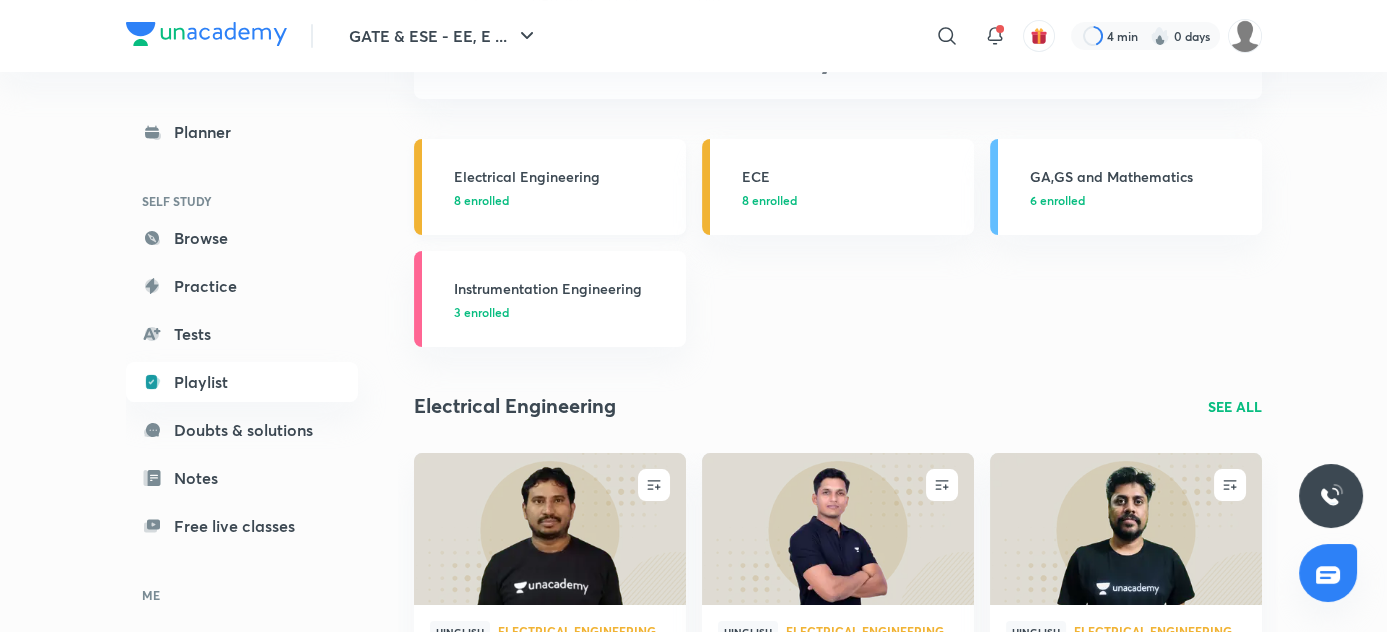 scroll, scrollTop: 138, scrollLeft: 0, axis: vertical 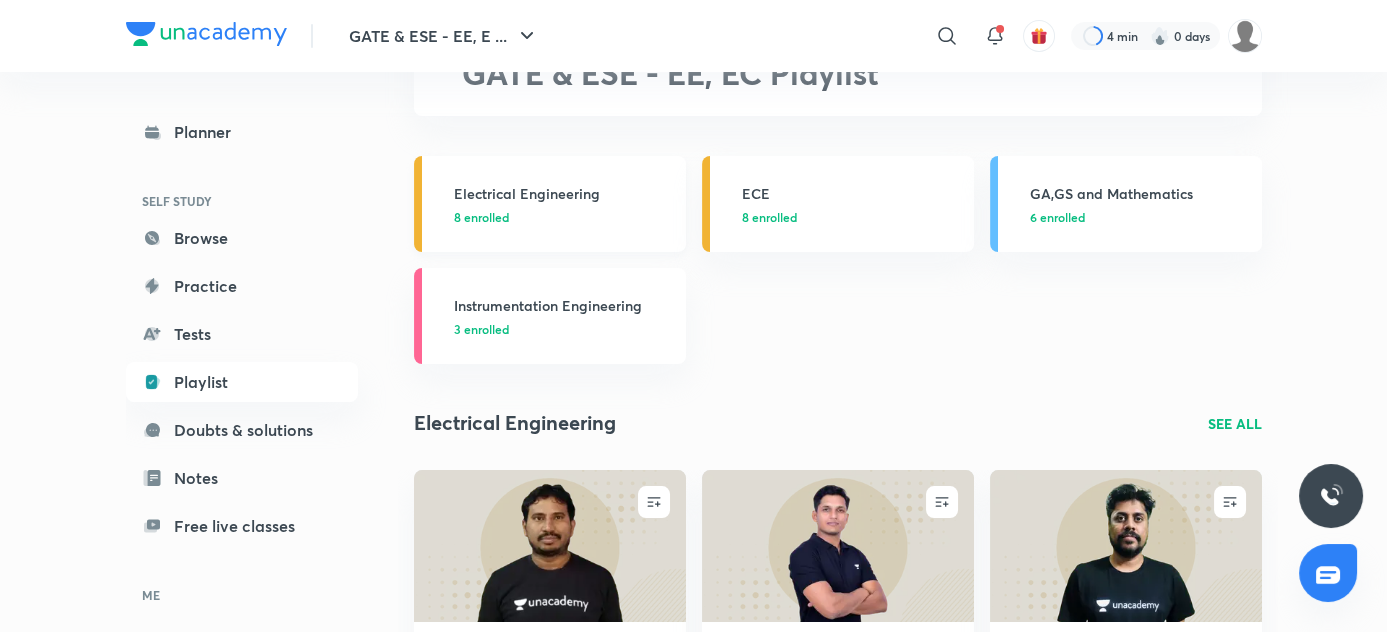 click on "Electrical Engineering" at bounding box center (564, 193) 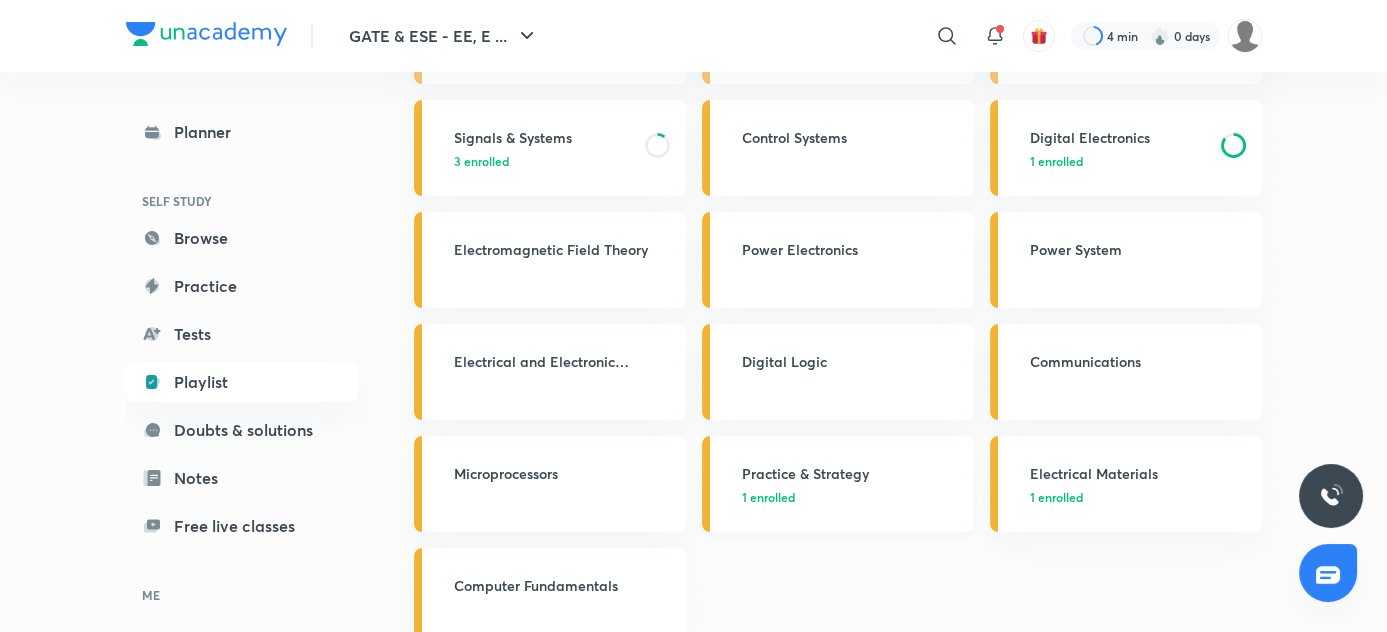 scroll, scrollTop: 304, scrollLeft: 0, axis: vertical 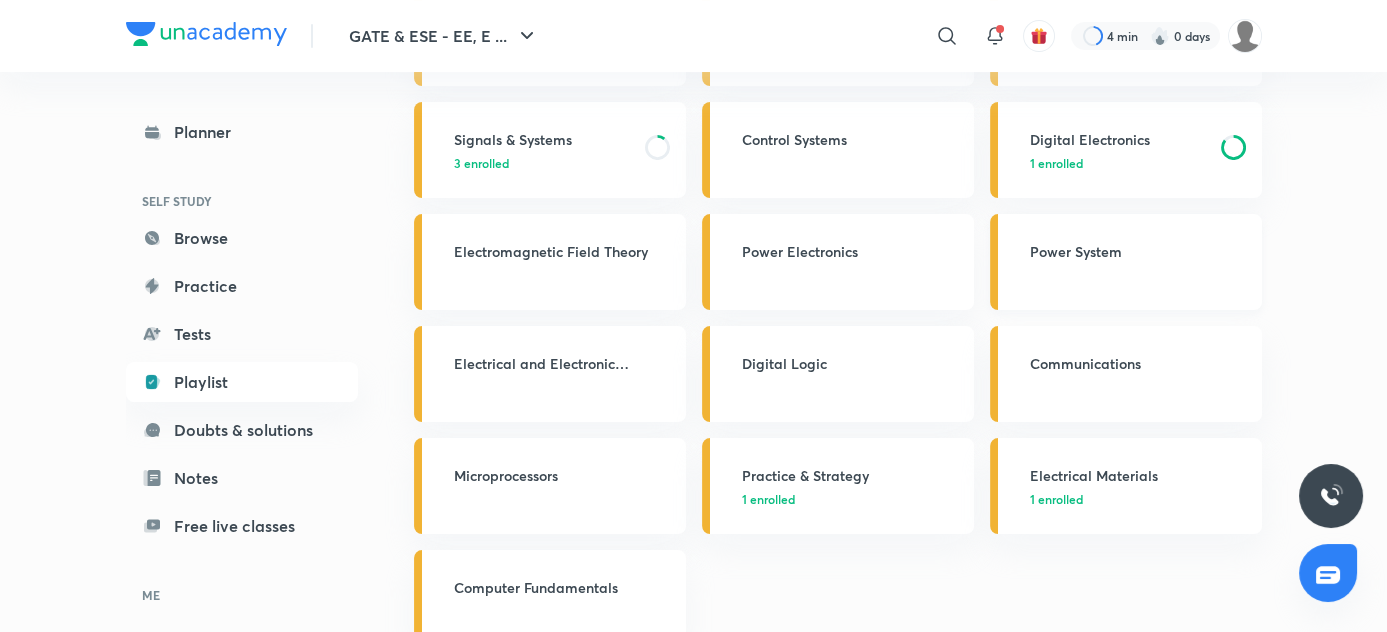 click on "Power System" at bounding box center (1140, 251) 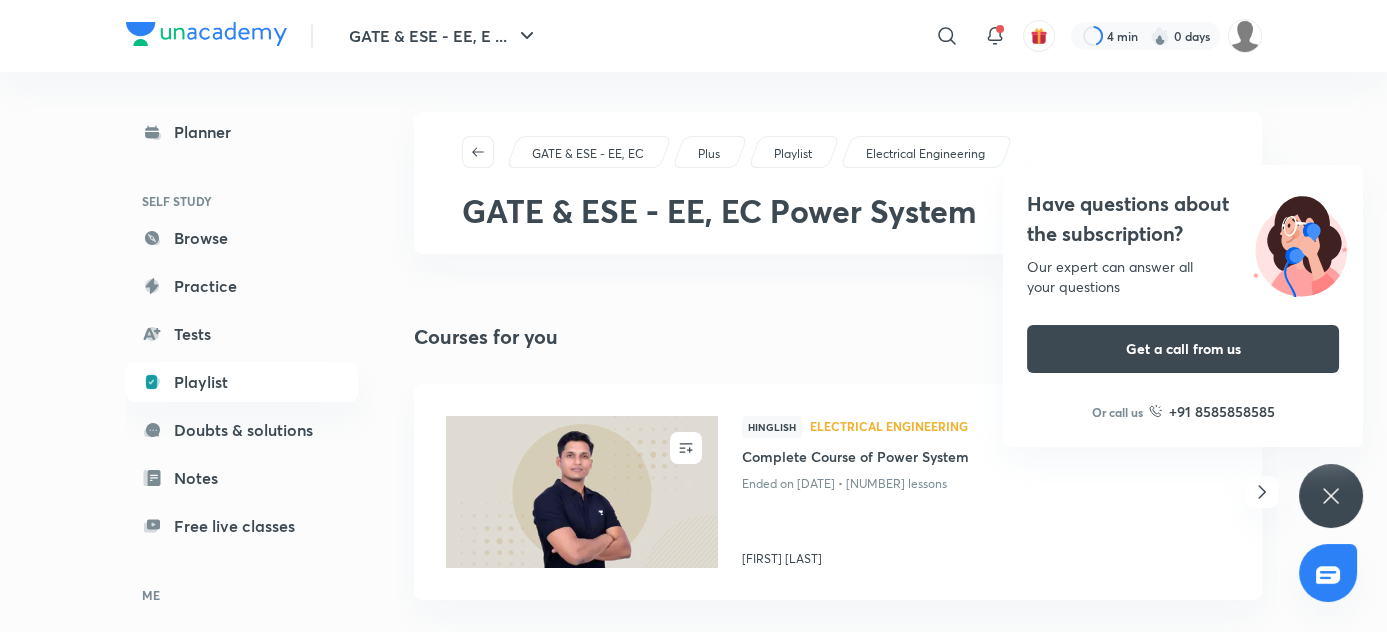 scroll, scrollTop: 0, scrollLeft: 0, axis: both 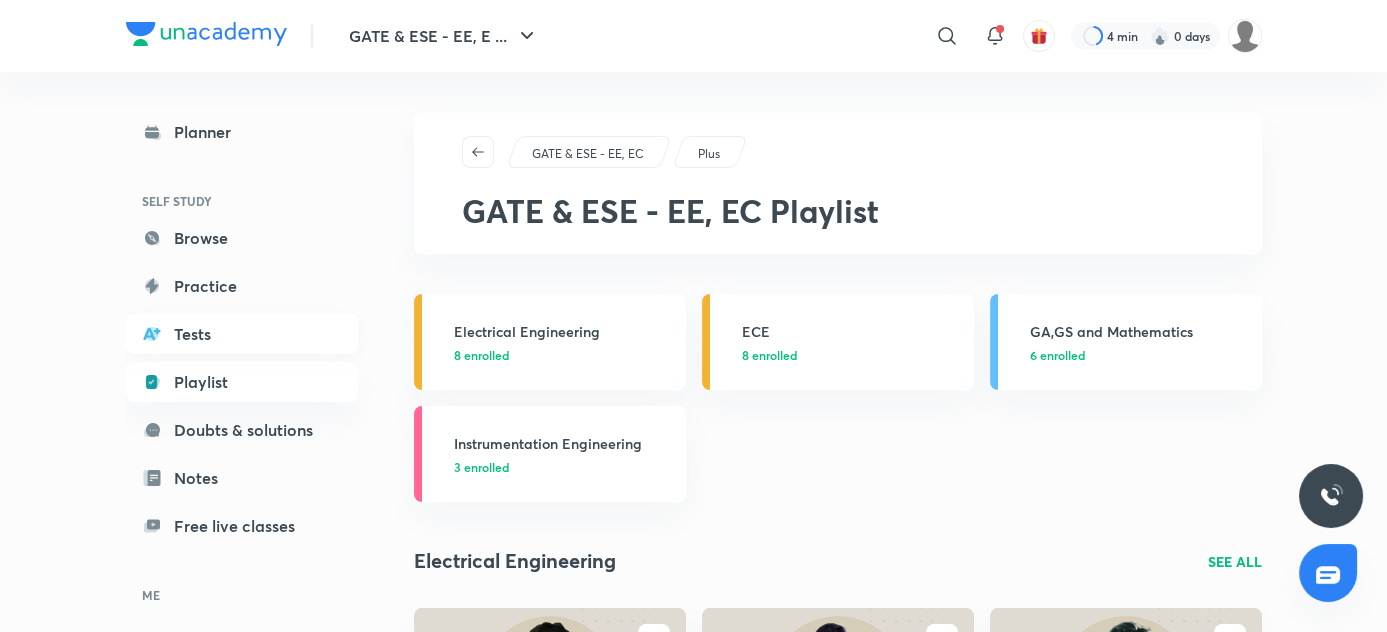 click on "Tests" at bounding box center [242, 334] 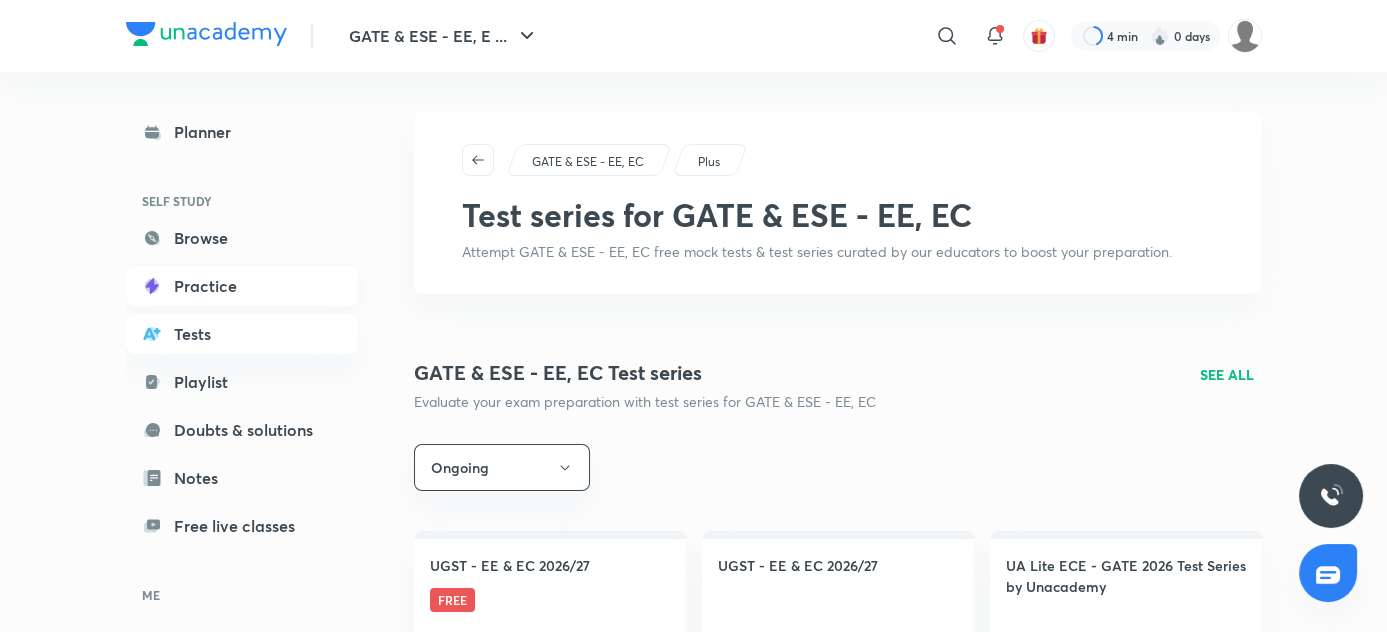 click on "Practice" at bounding box center [242, 286] 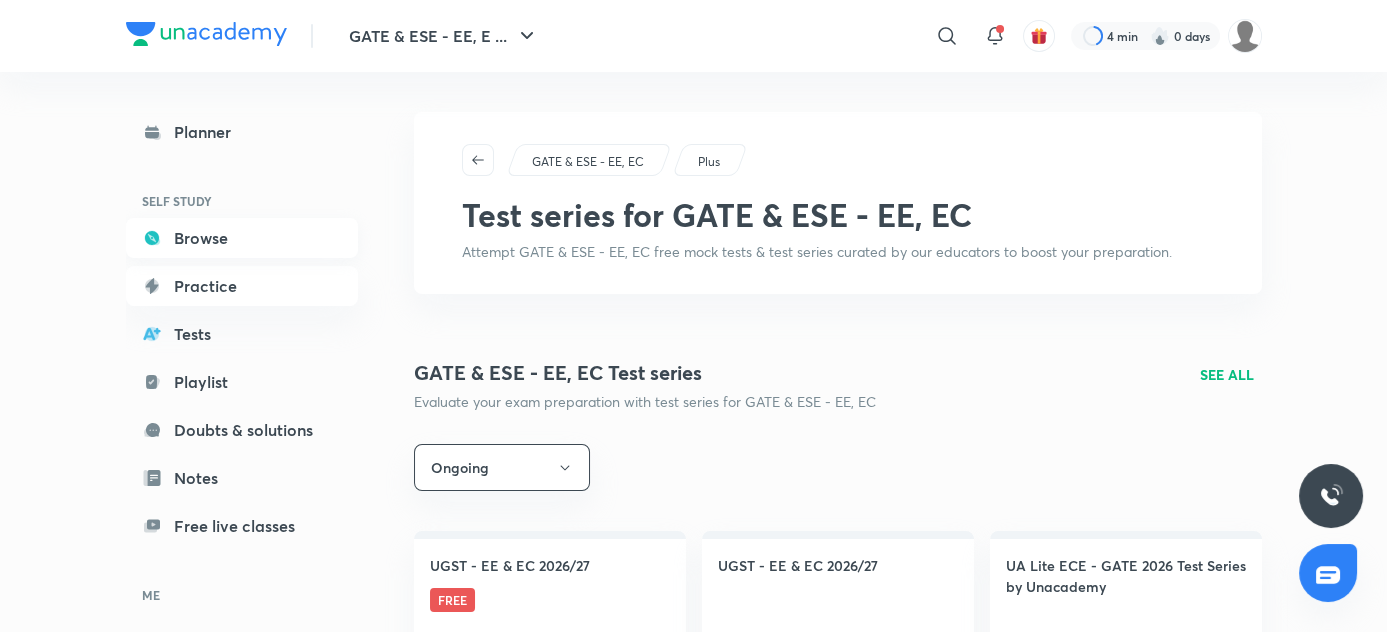 click on "Browse" at bounding box center [242, 238] 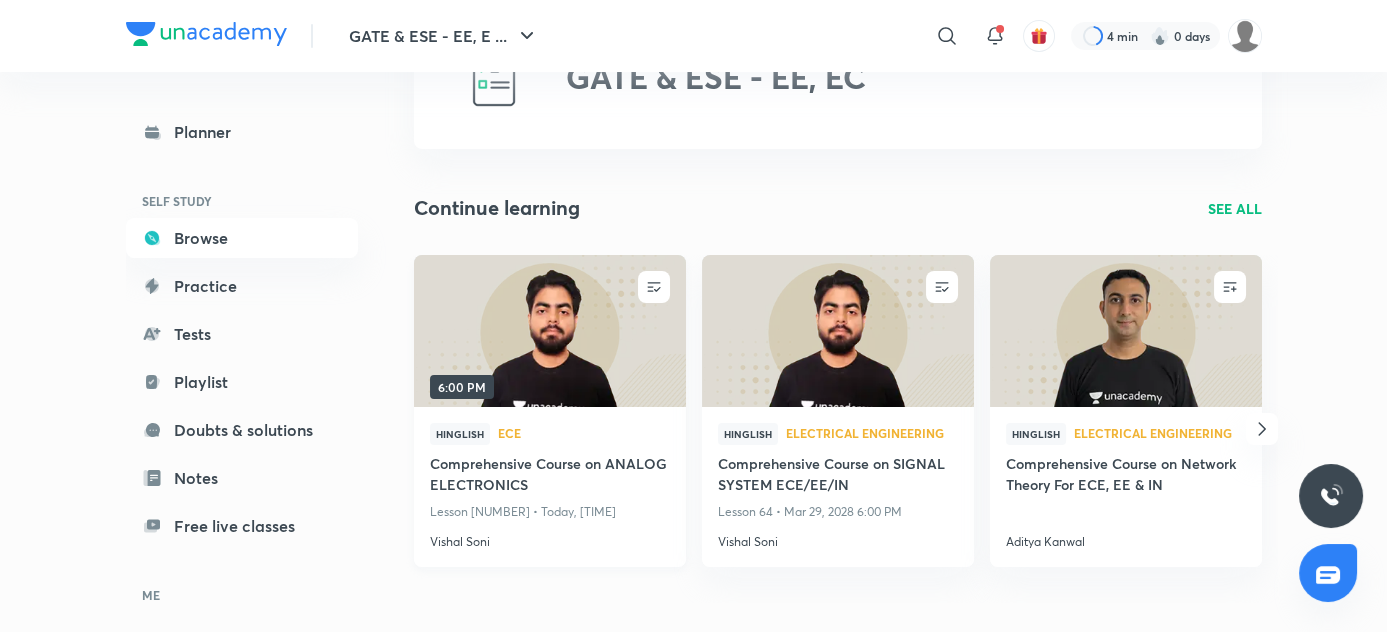 scroll, scrollTop: 106, scrollLeft: 0, axis: vertical 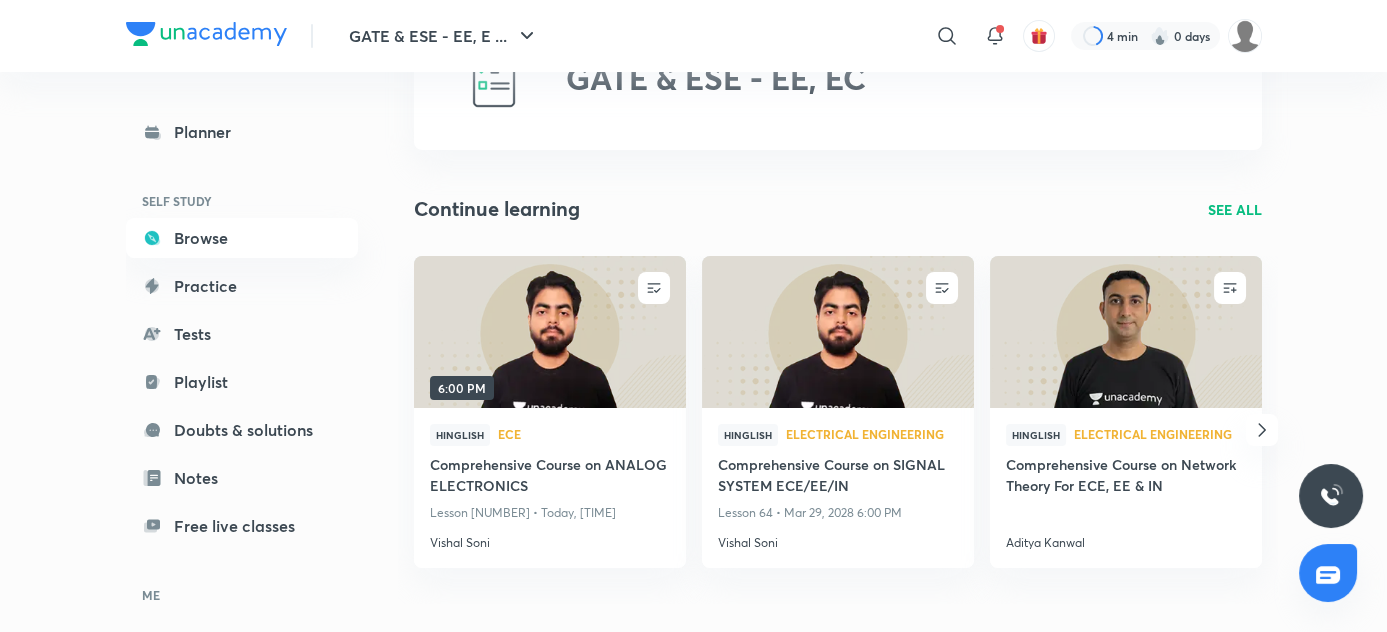 click on "SEE ALL" at bounding box center (1235, 209) 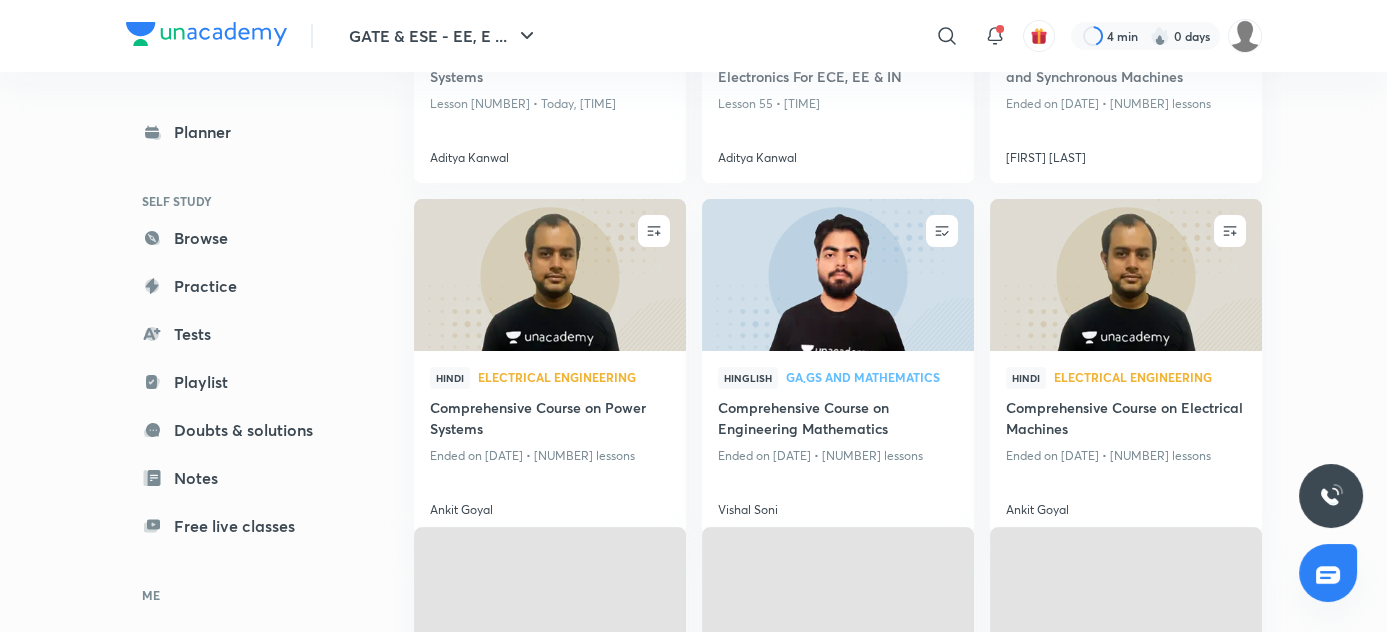 scroll, scrollTop: 800, scrollLeft: 0, axis: vertical 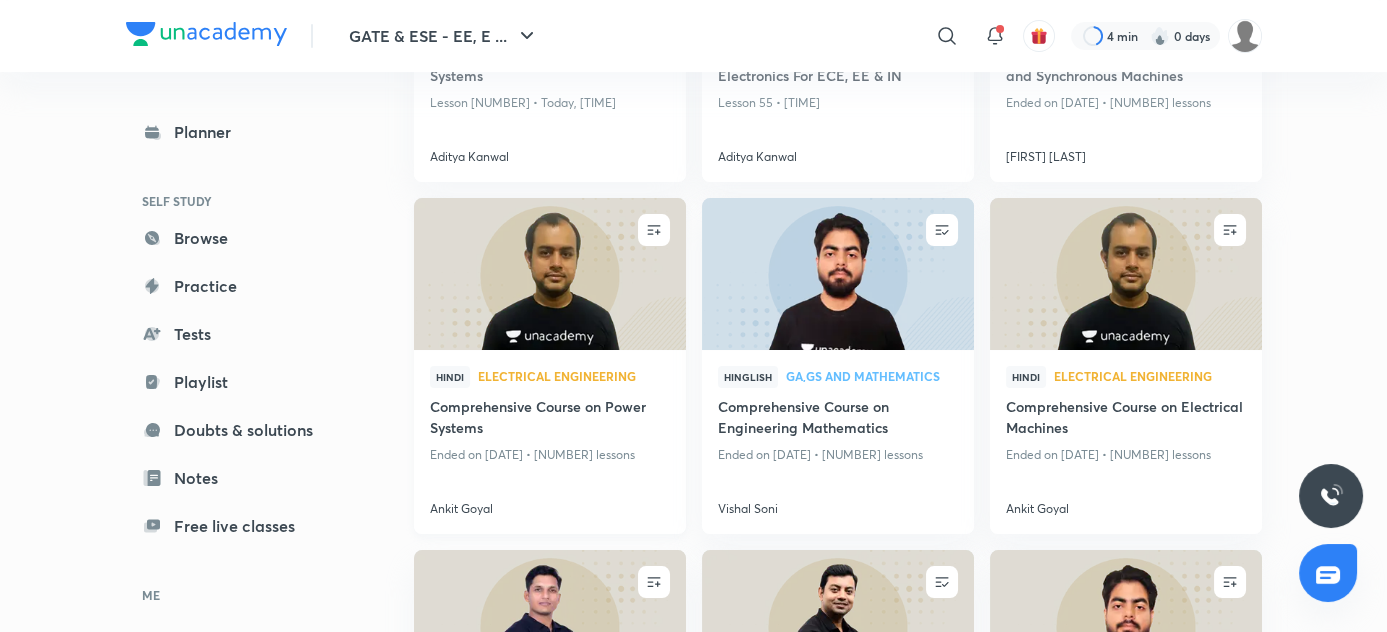 click at bounding box center (549, 274) 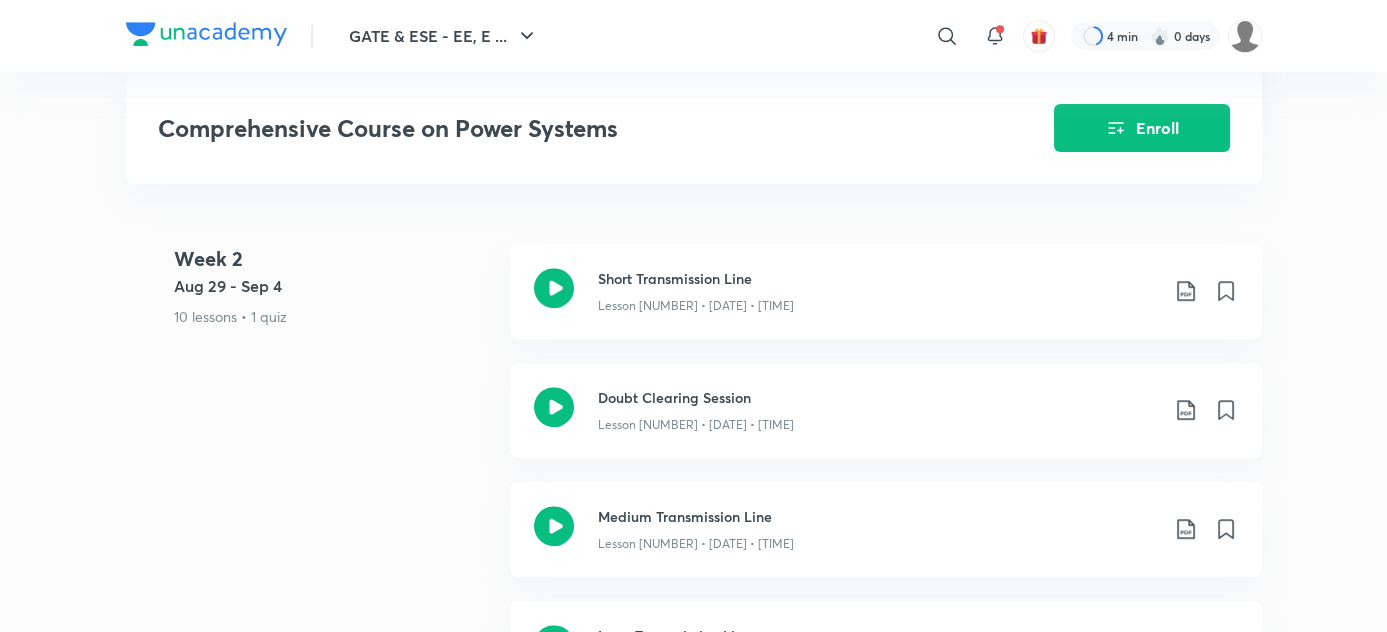 scroll, scrollTop: 1969, scrollLeft: 0, axis: vertical 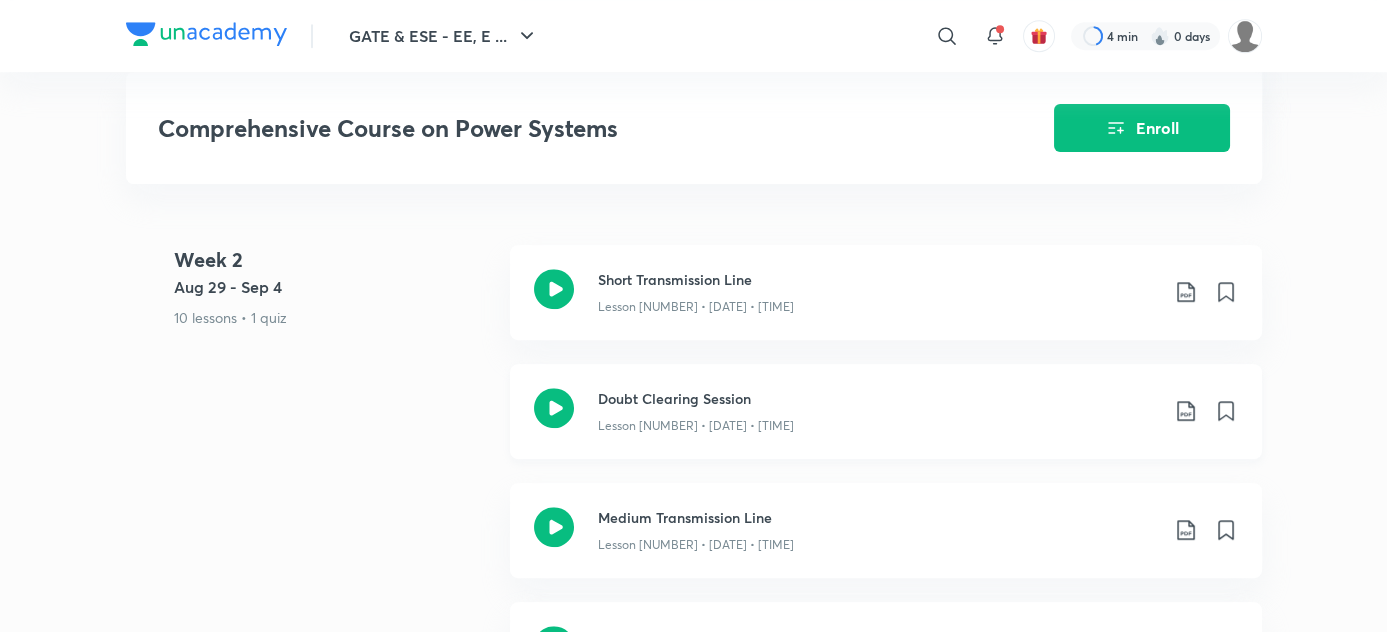 click 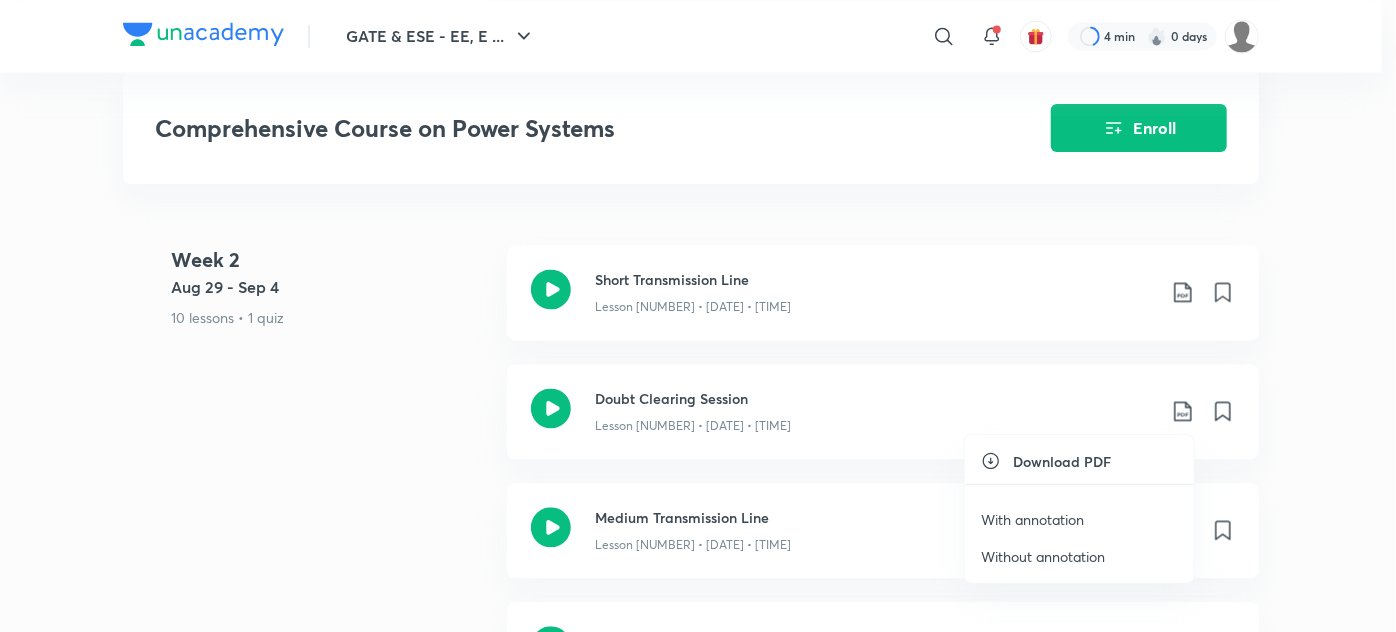click on "With annotation" at bounding box center [1032, 519] 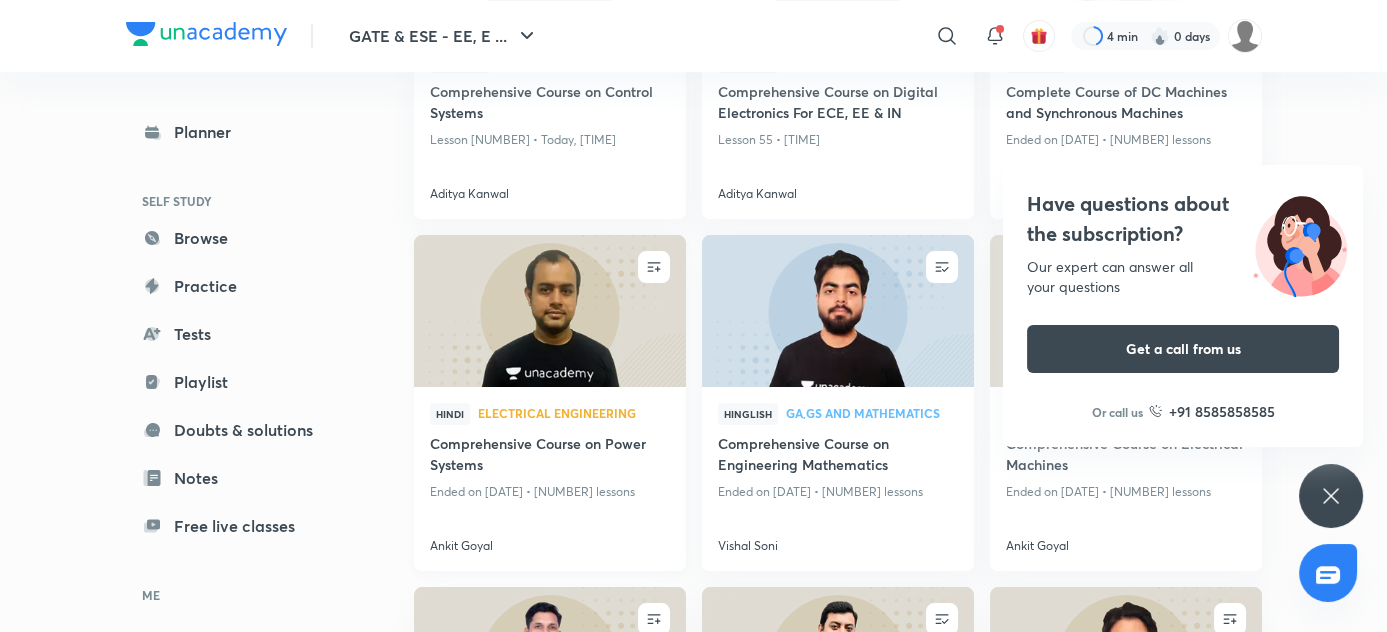 scroll, scrollTop: 762, scrollLeft: 0, axis: vertical 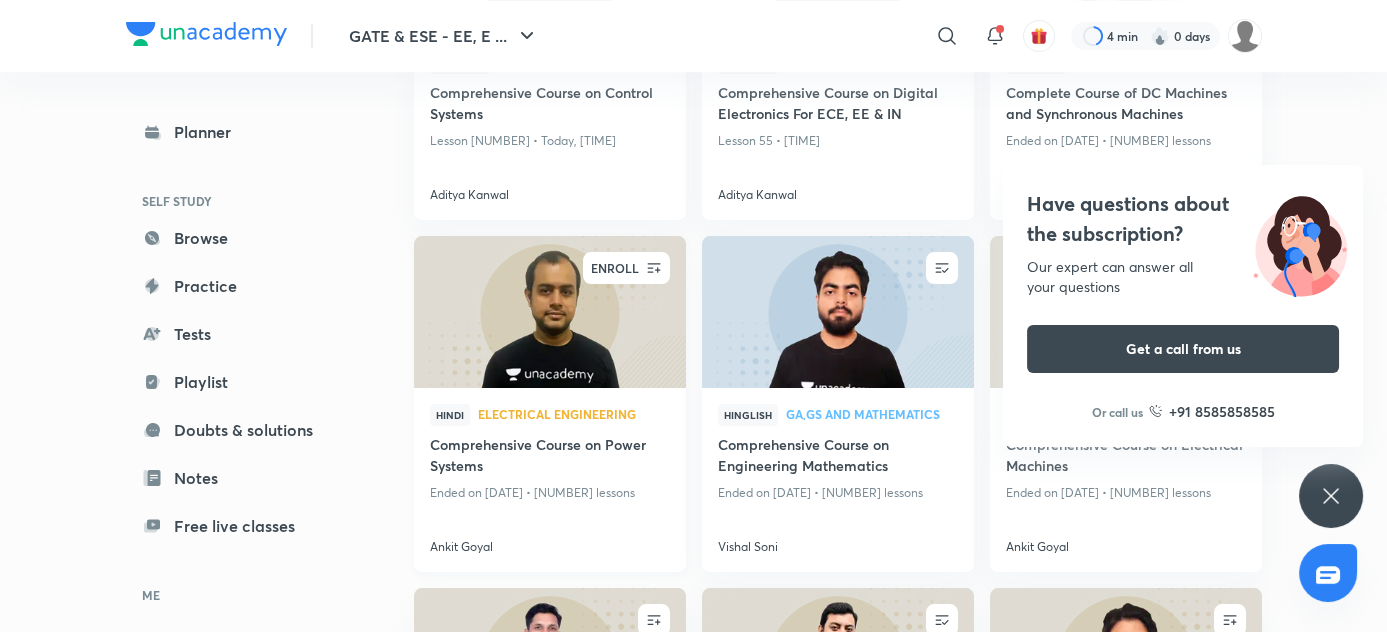 click 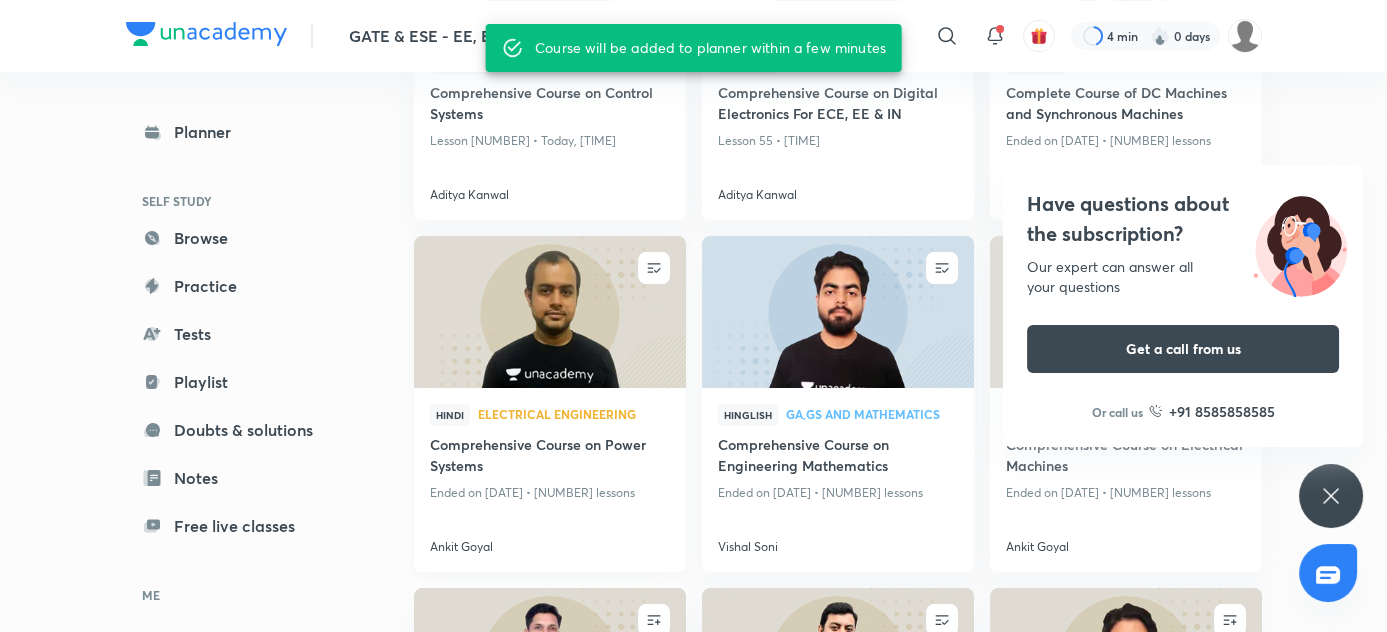 click at bounding box center [549, 312] 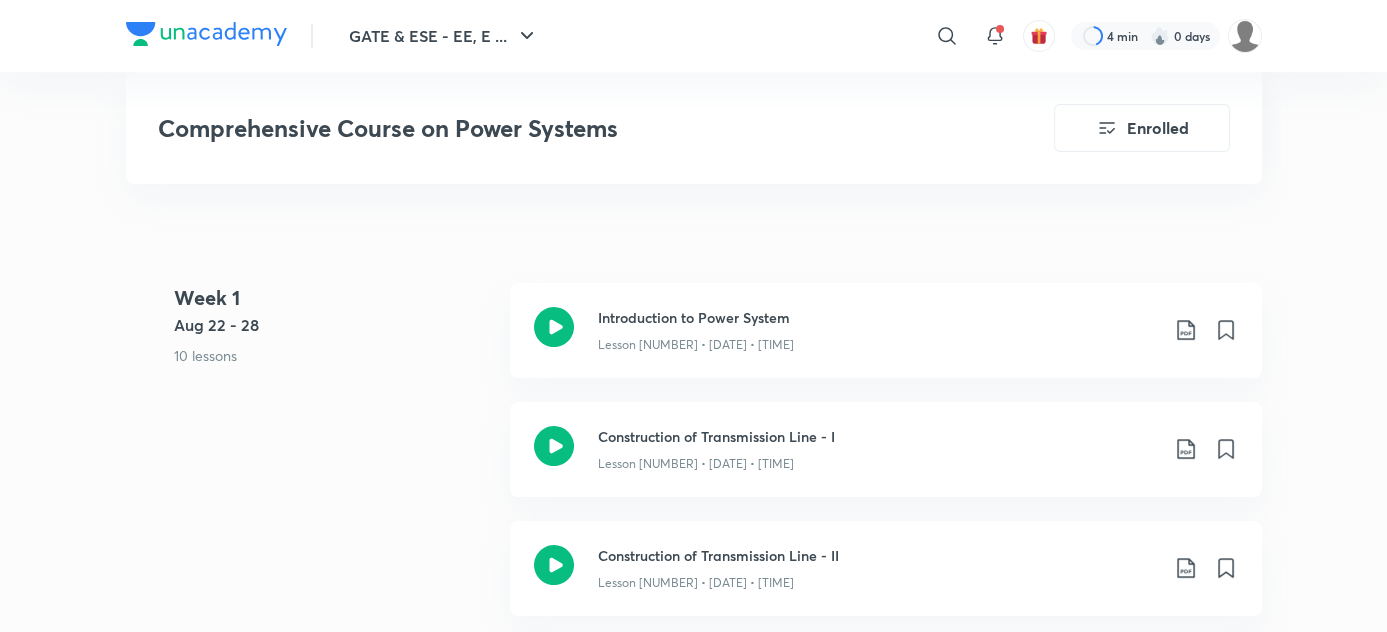 scroll, scrollTop: 734, scrollLeft: 0, axis: vertical 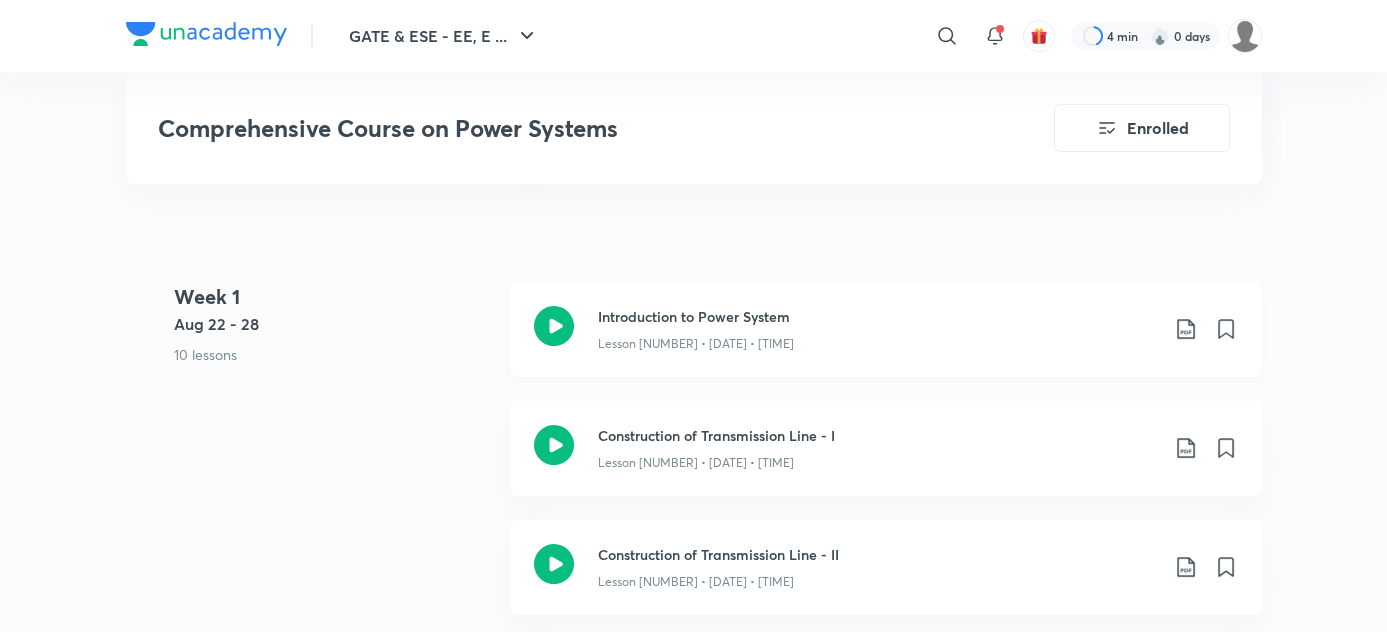 click on "Introduction to Power System Lesson [NUMBER] • [DATE] • [TIME]" at bounding box center (886, 329) 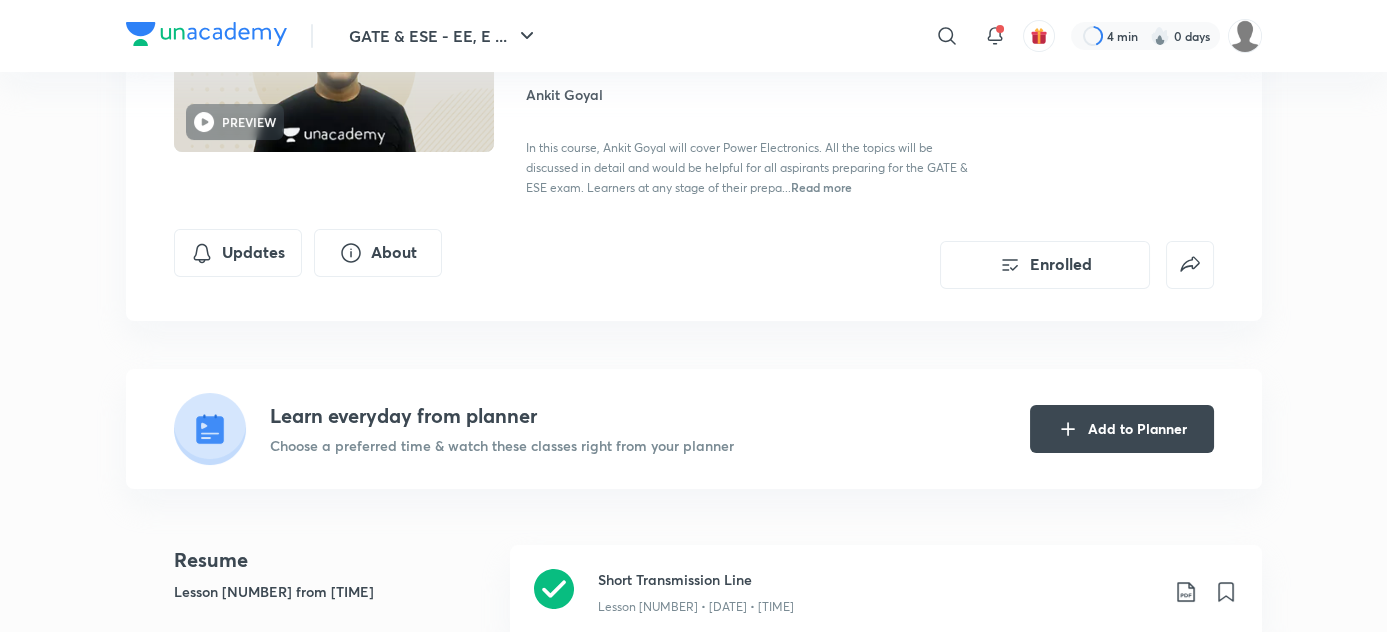 scroll, scrollTop: 243, scrollLeft: 0, axis: vertical 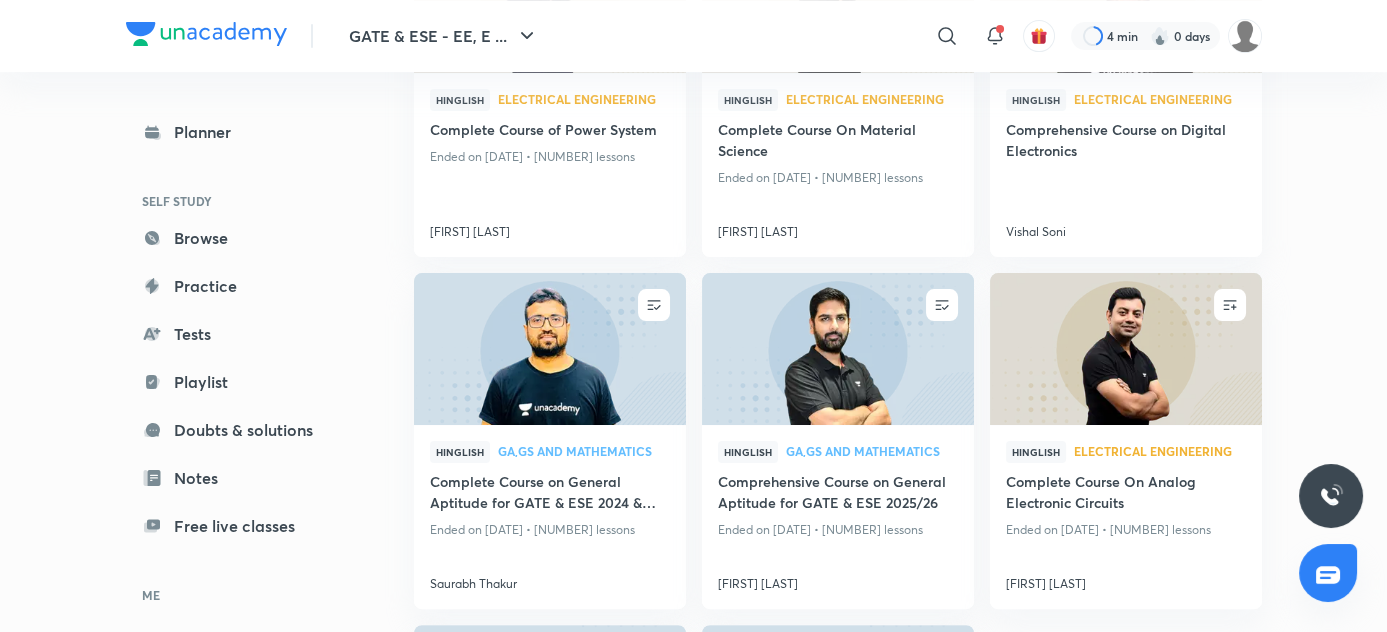 click on "​" at bounding box center (955, 36) 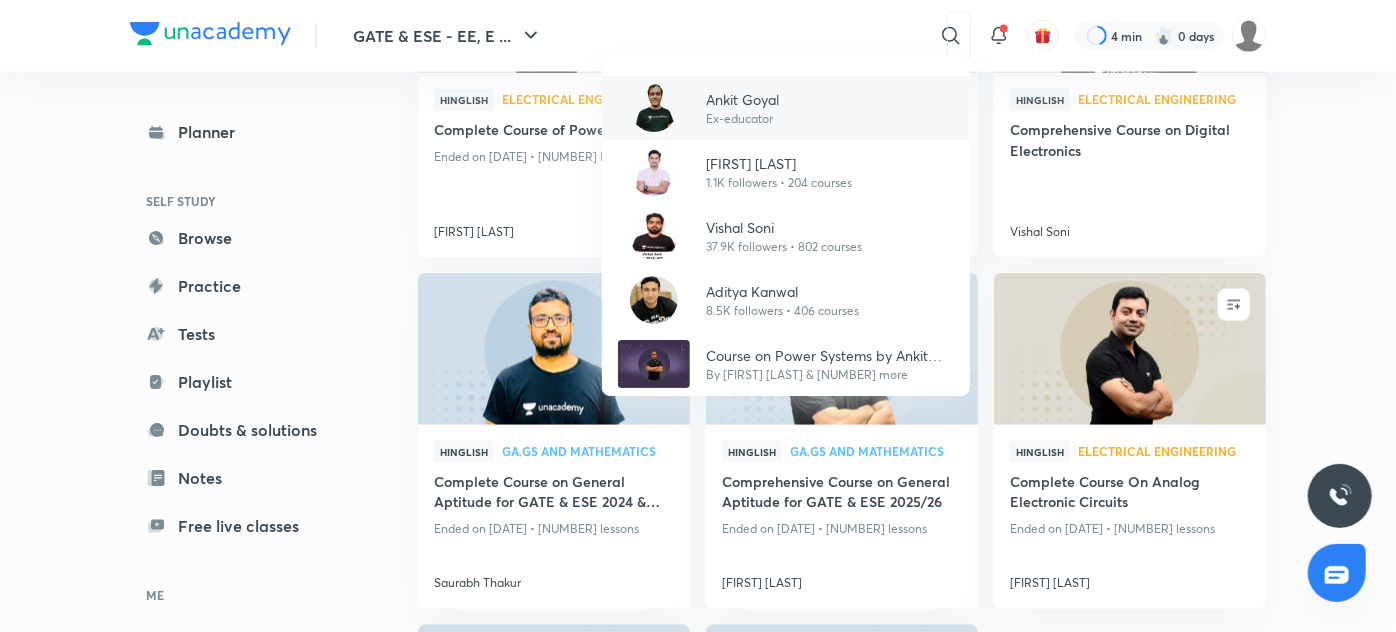 click on "Ex-educator" at bounding box center (742, 119) 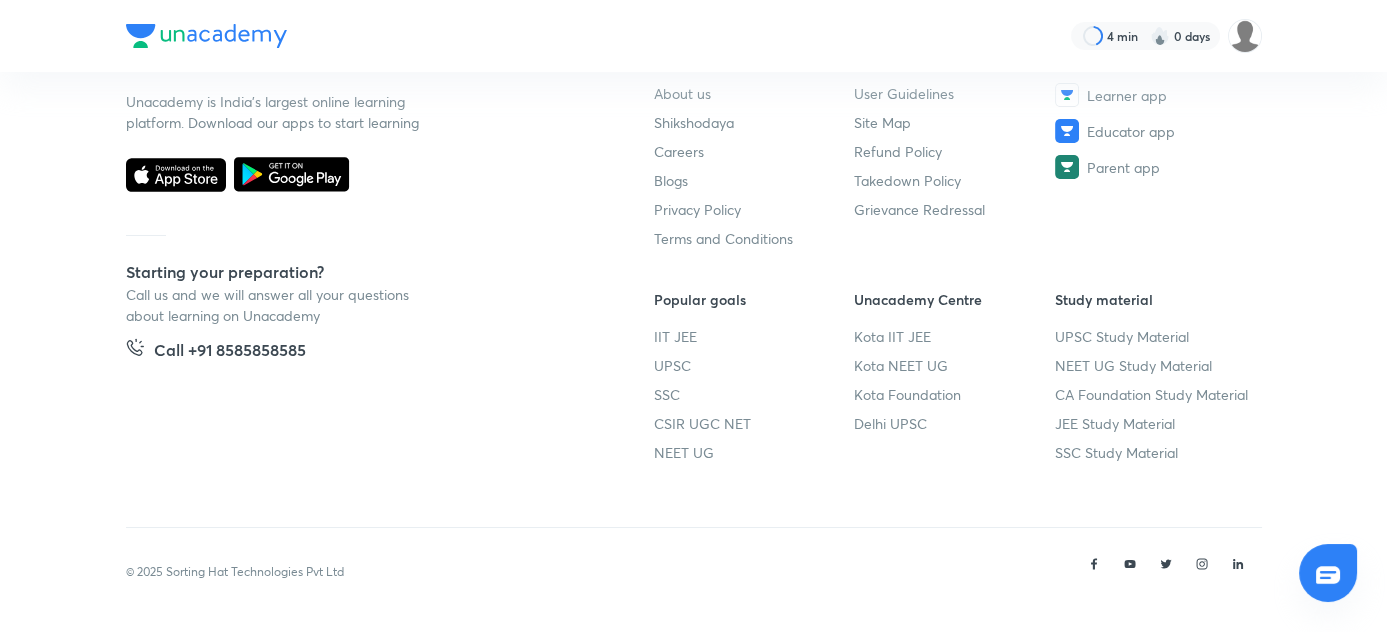 scroll, scrollTop: 0, scrollLeft: 0, axis: both 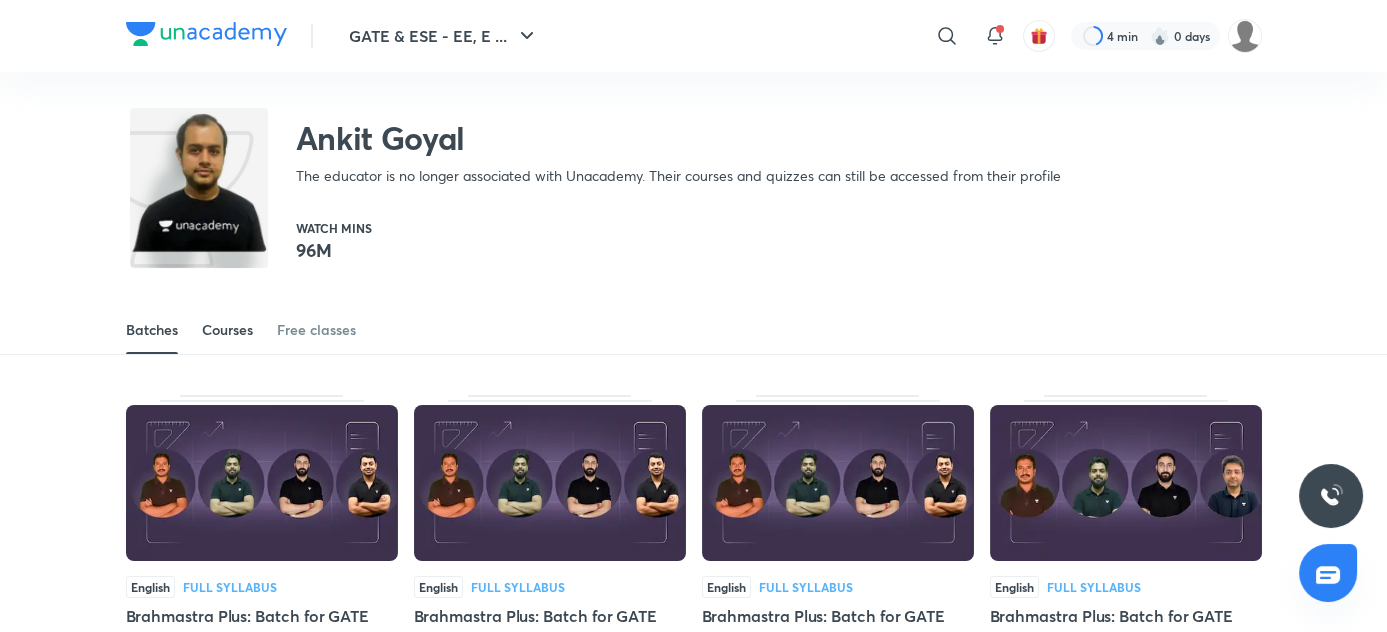 click on "Courses" at bounding box center (227, 330) 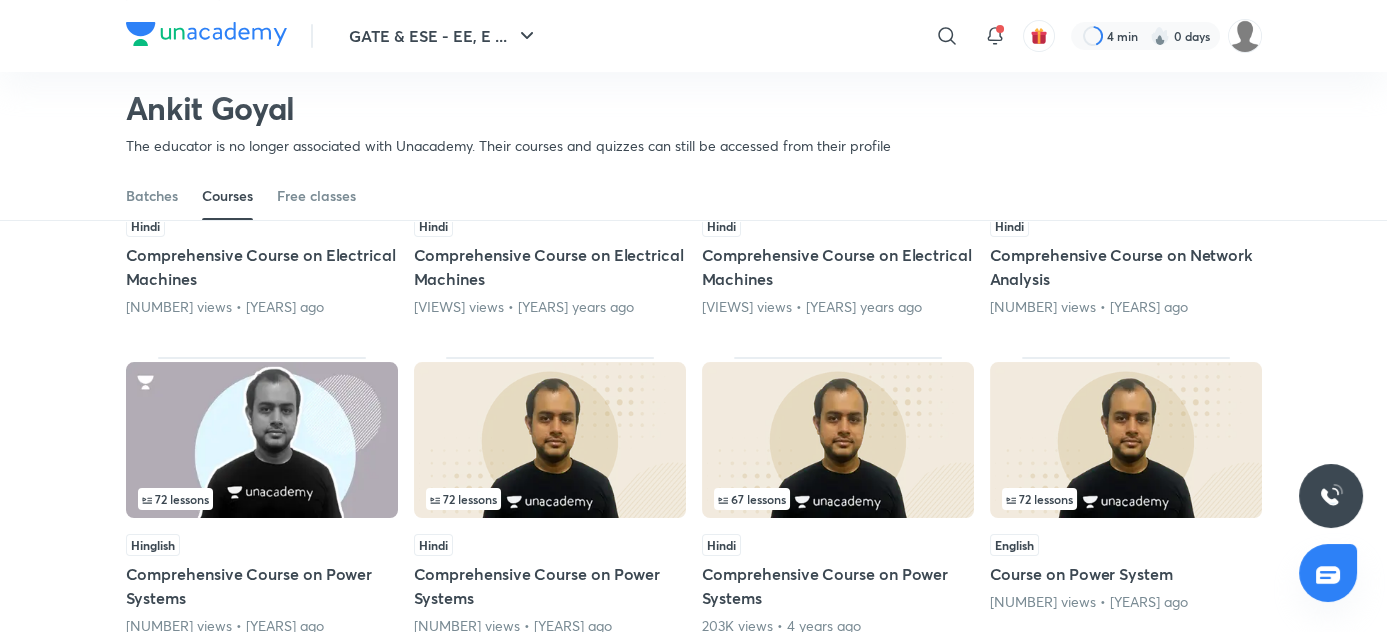 scroll, scrollTop: 373, scrollLeft: 0, axis: vertical 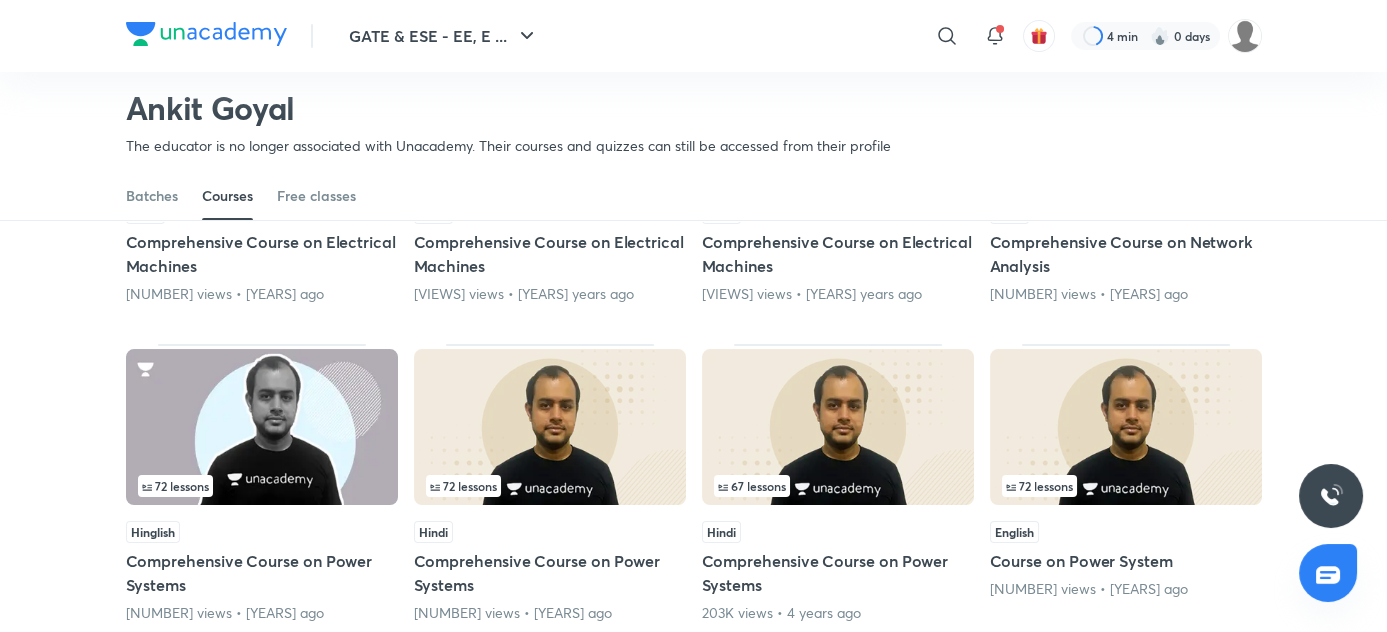 click at bounding box center [262, 427] 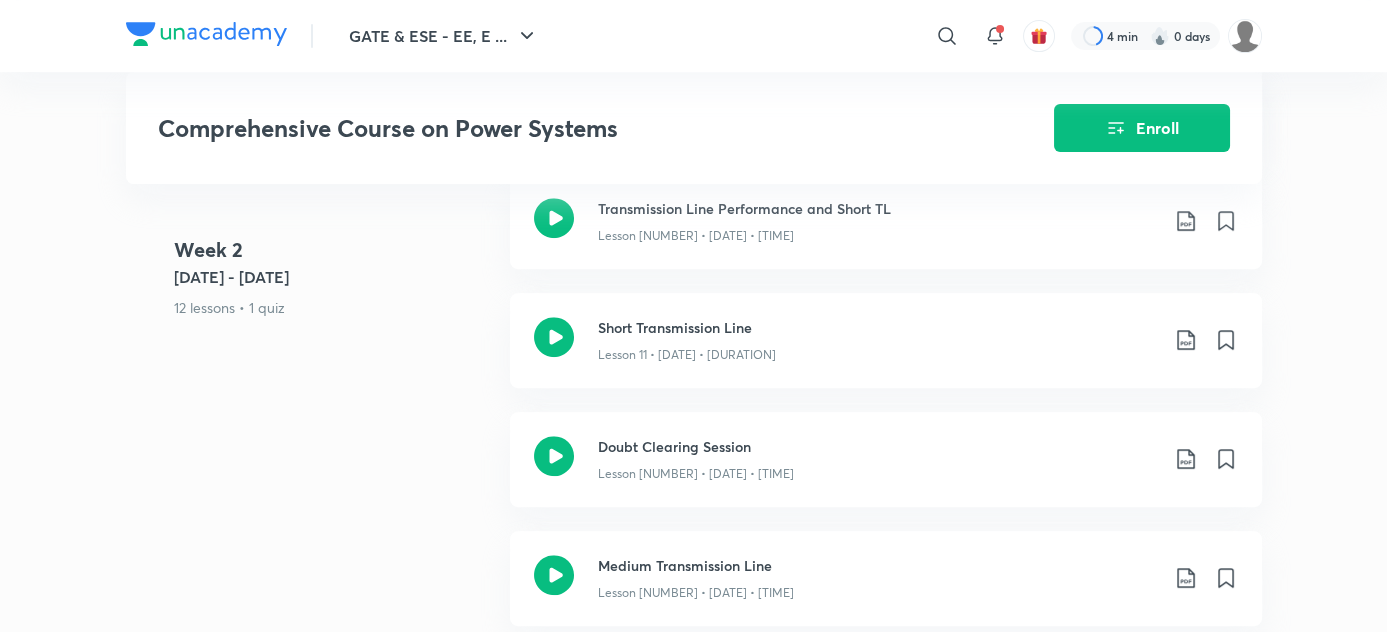 scroll, scrollTop: 1818, scrollLeft: 0, axis: vertical 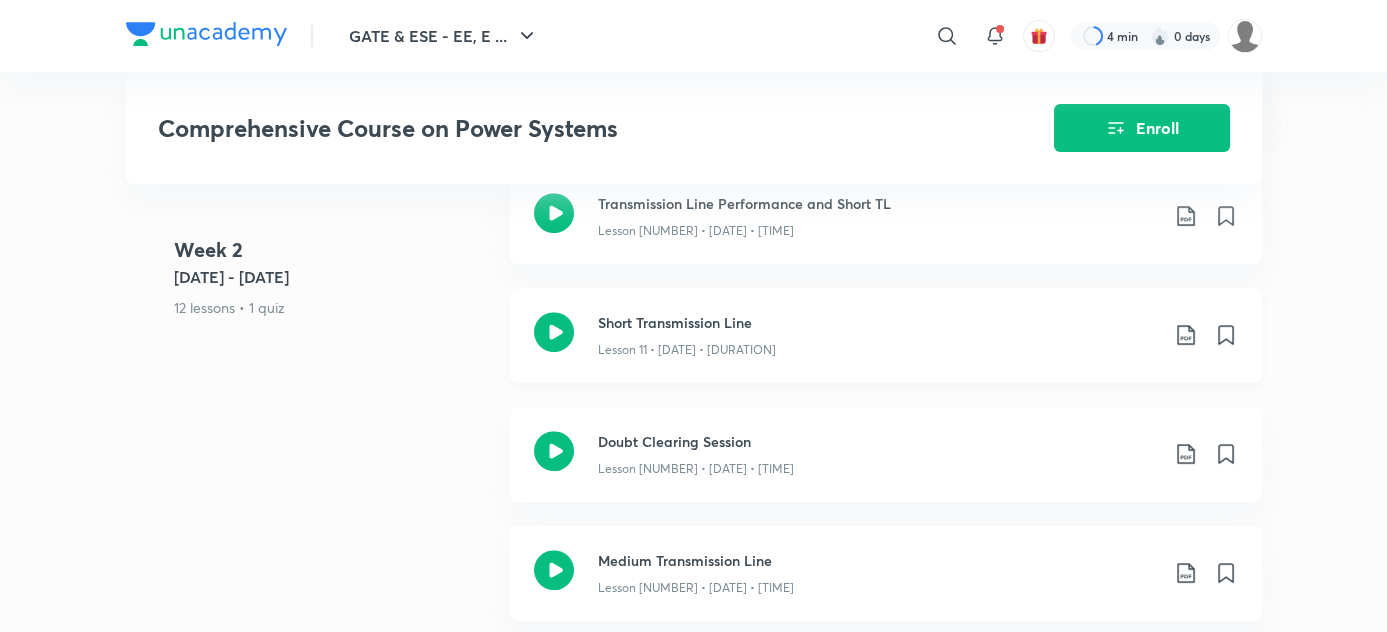 click 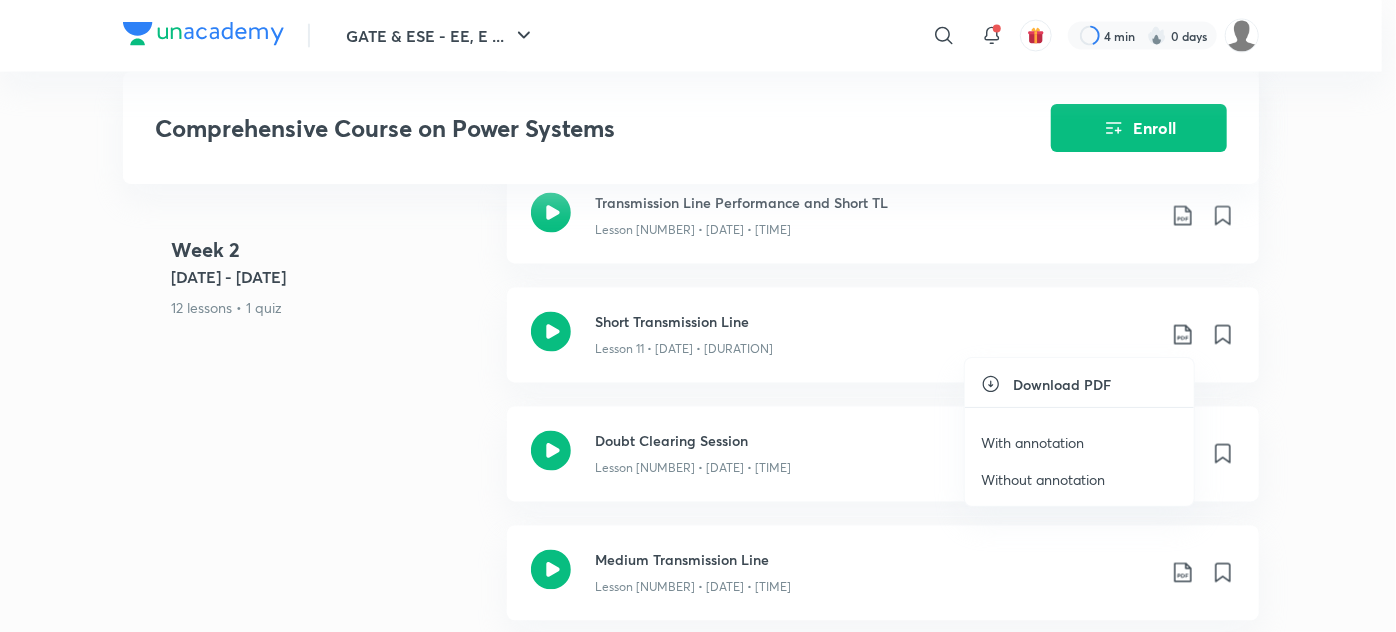 click on "With annotation" at bounding box center [1032, 442] 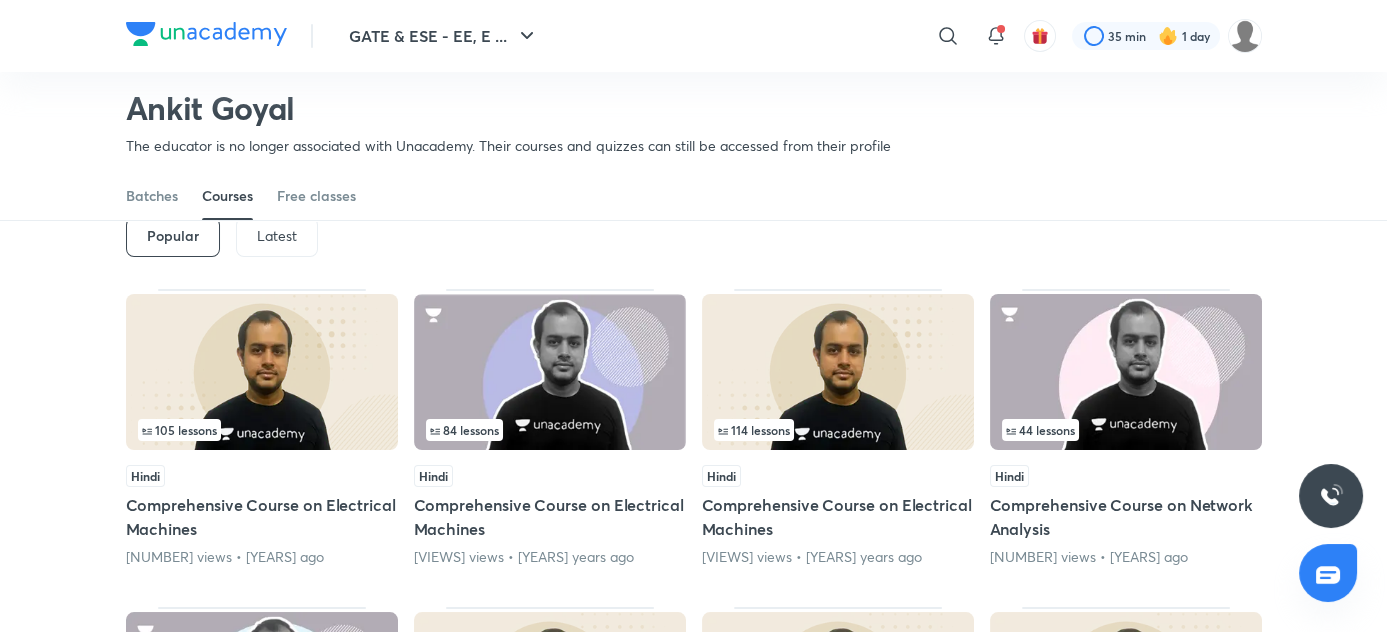 scroll, scrollTop: 111, scrollLeft: 0, axis: vertical 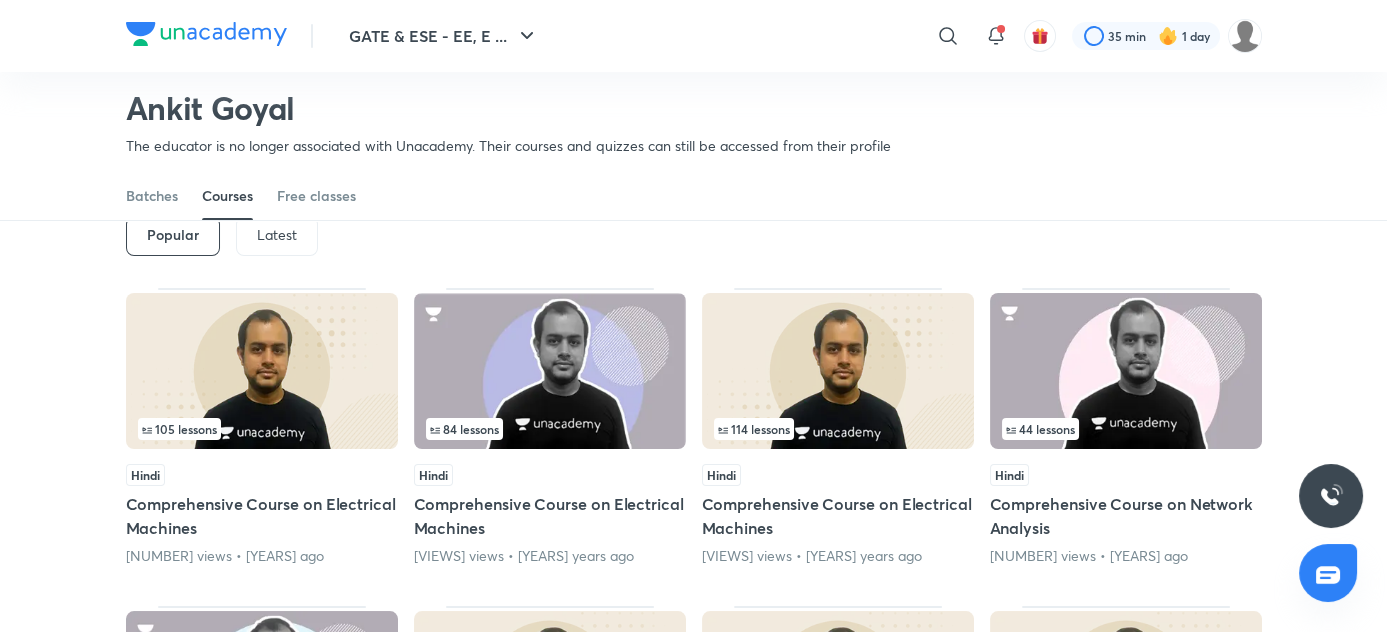 click on "Latest" at bounding box center [277, 236] 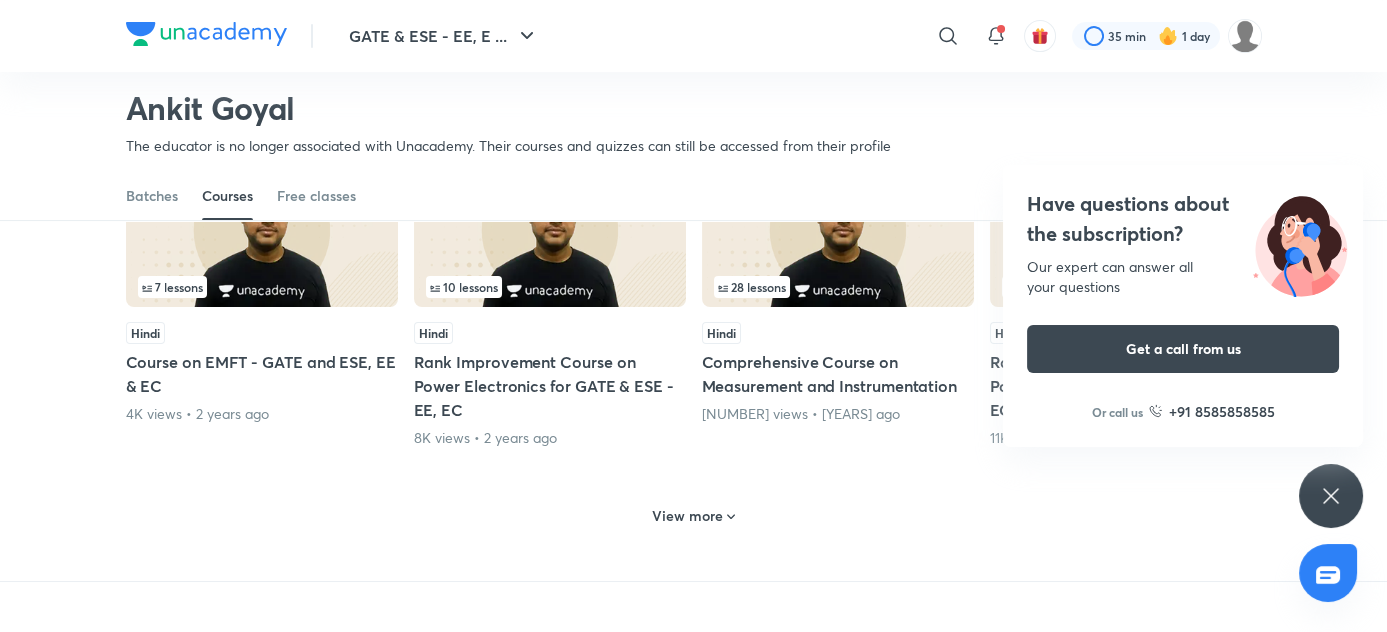 scroll, scrollTop: 891, scrollLeft: 0, axis: vertical 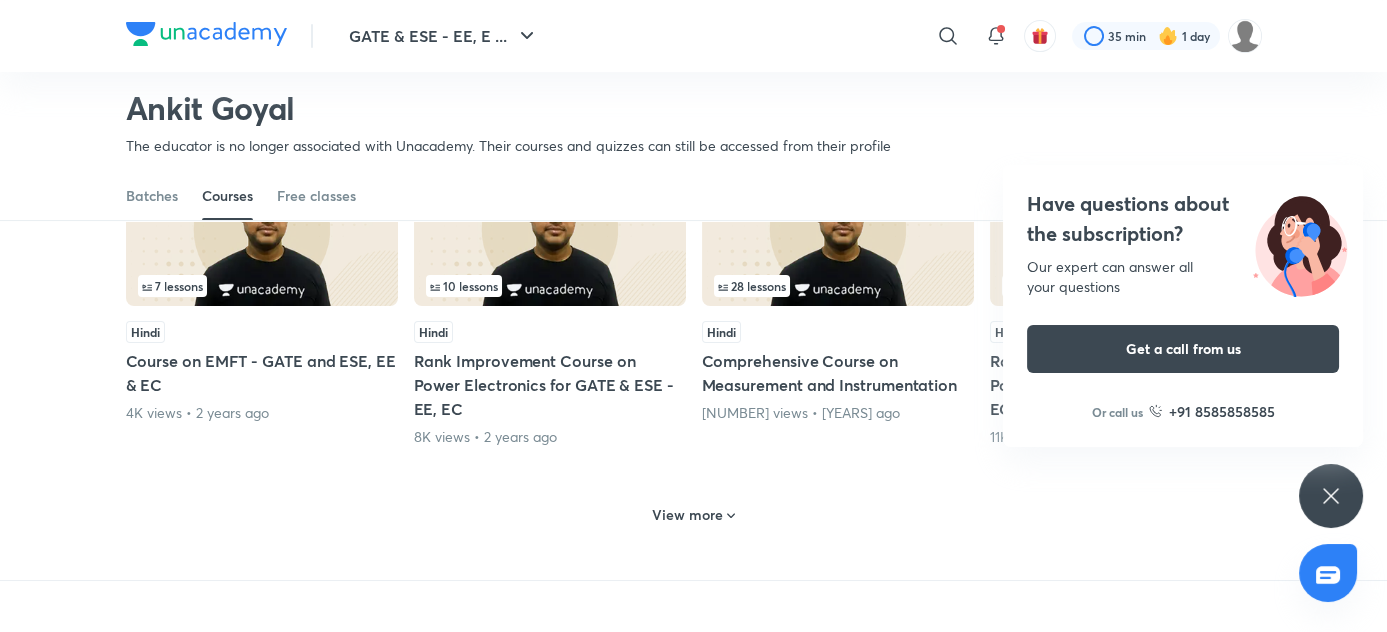 click on "View more" at bounding box center [687, 515] 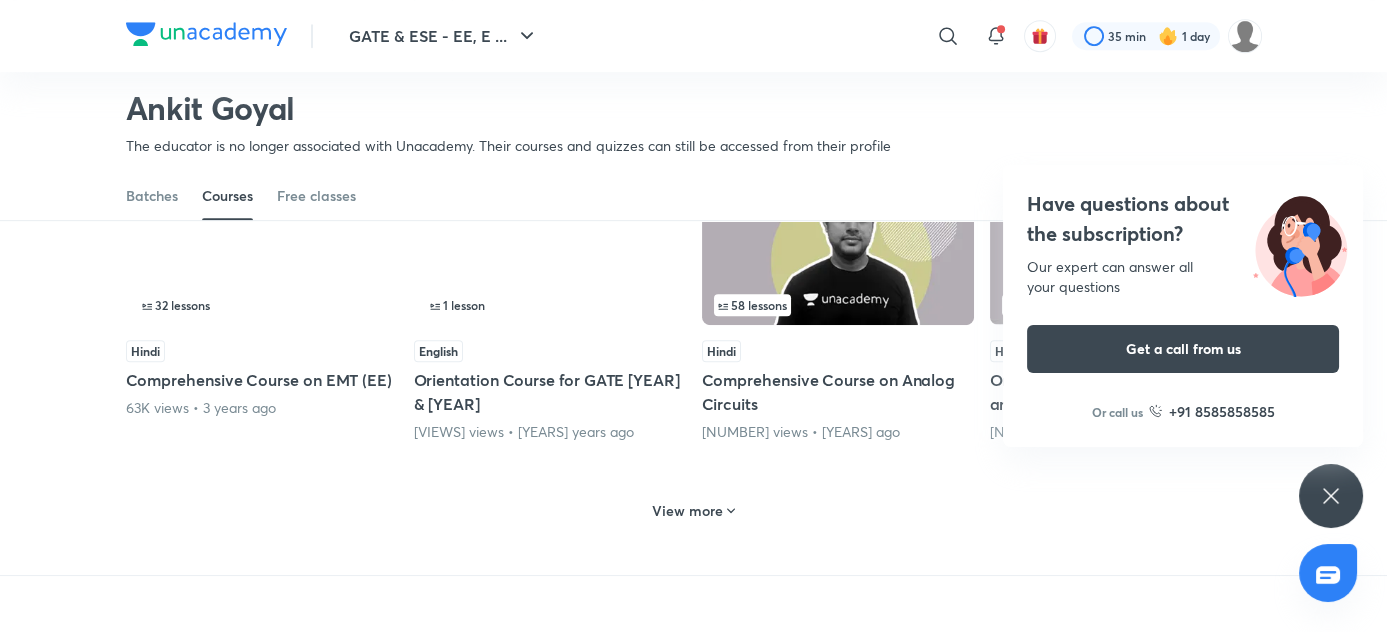 scroll, scrollTop: 1911, scrollLeft: 0, axis: vertical 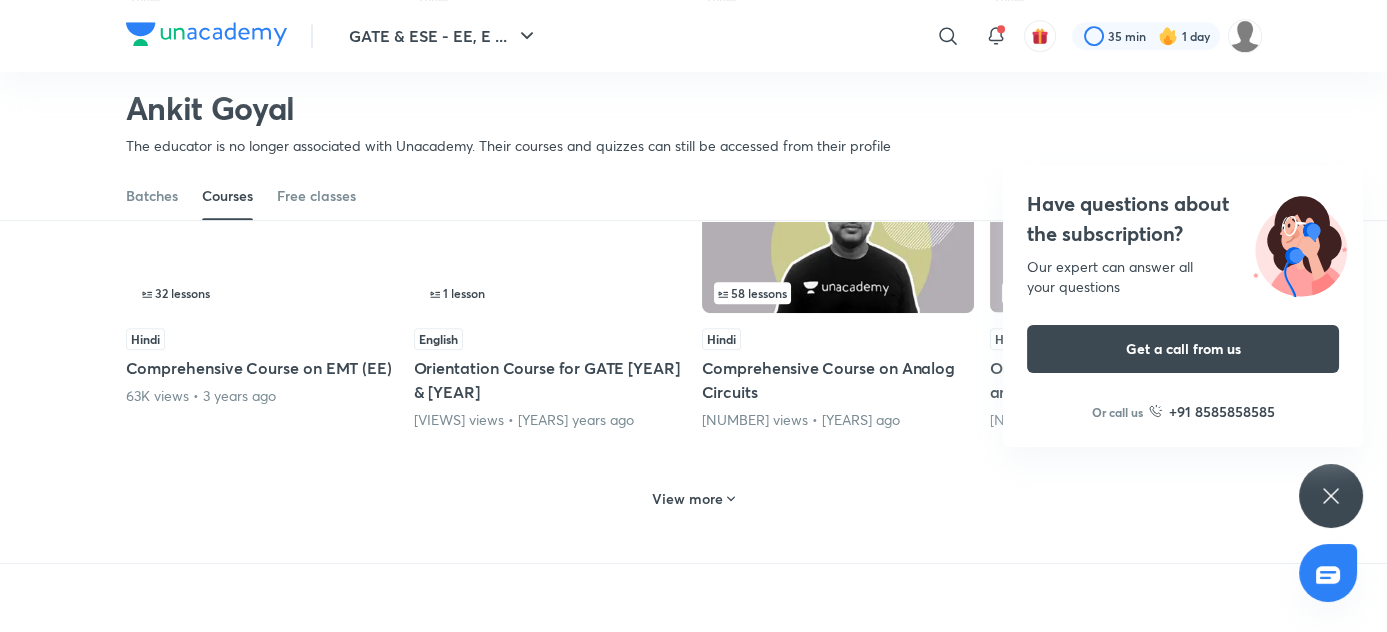 click on "View more" at bounding box center [687, 499] 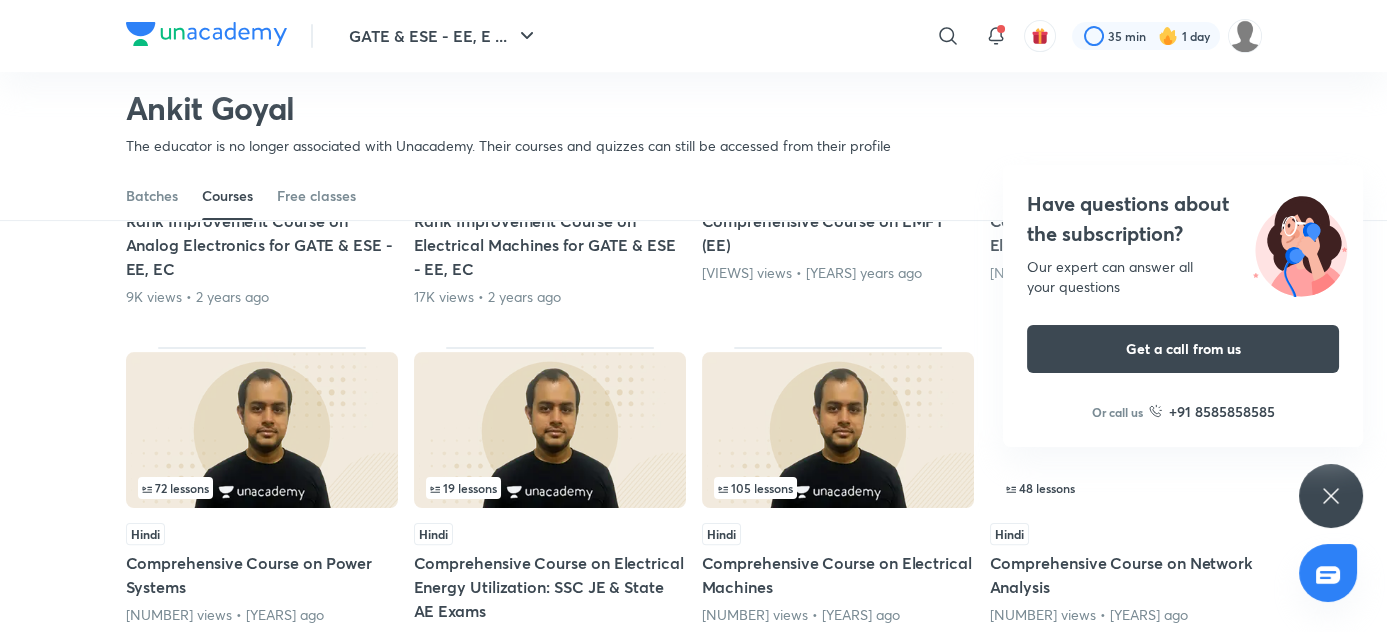 scroll, scrollTop: 1375, scrollLeft: 0, axis: vertical 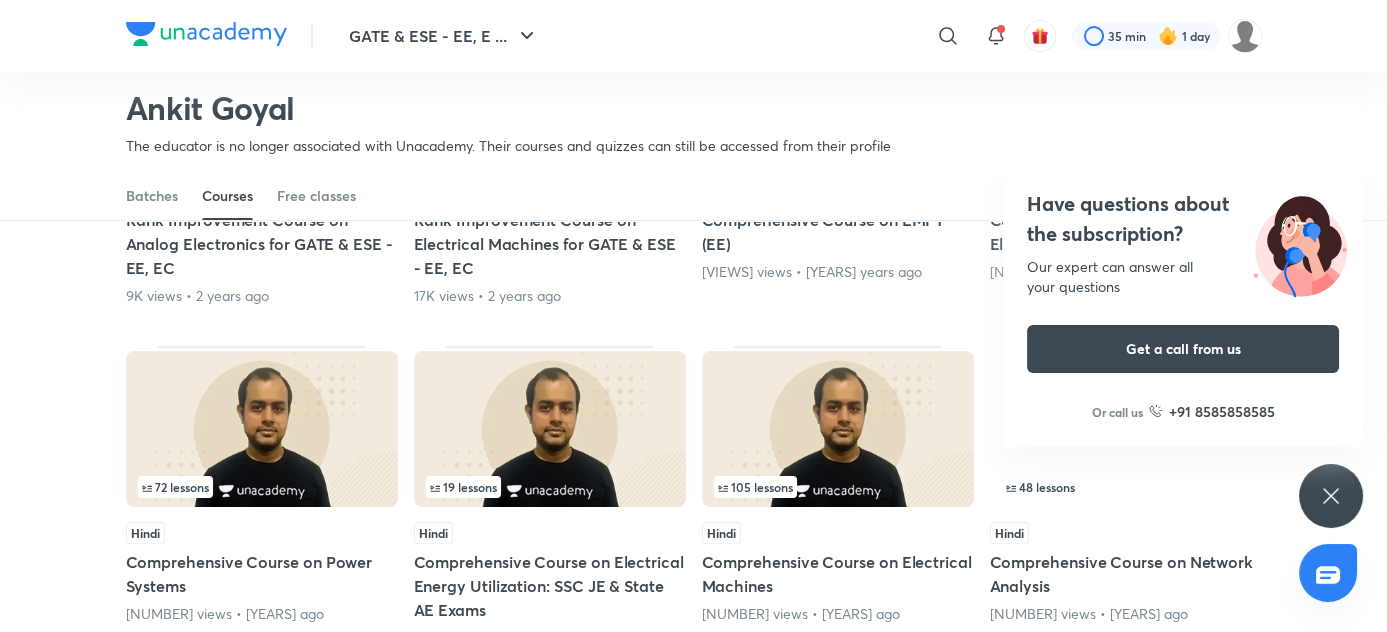 click on "72   lessons" at bounding box center (262, 487) 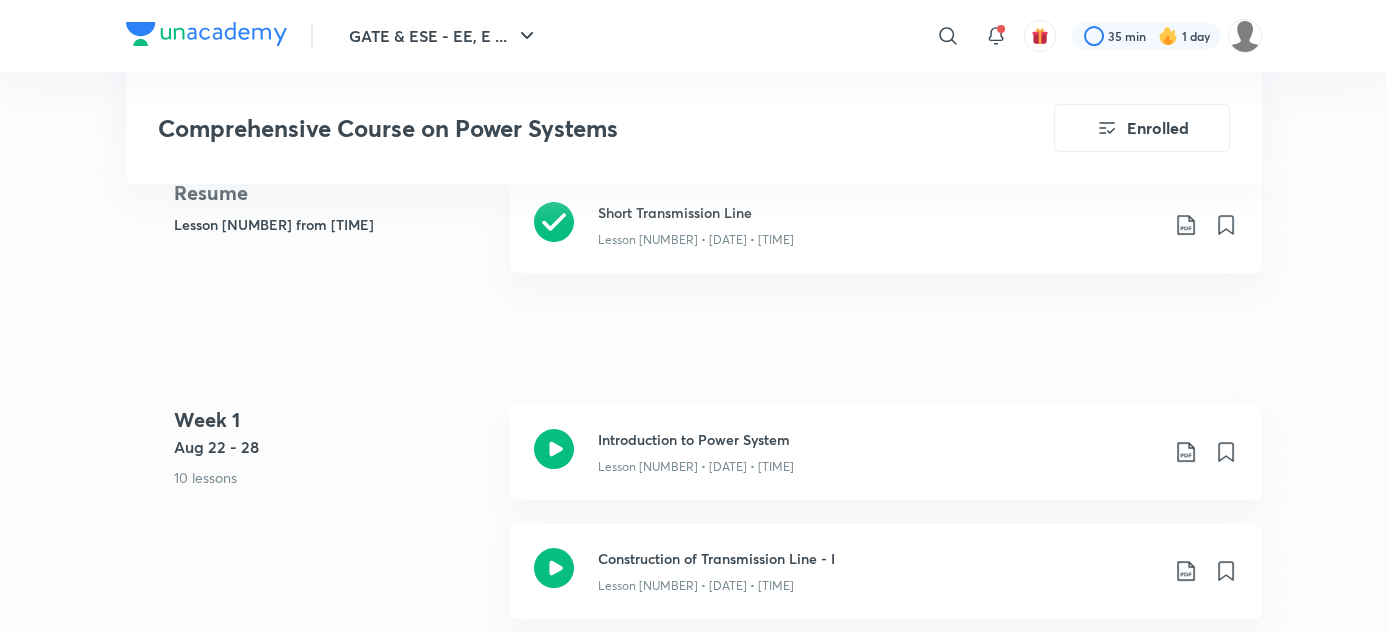 scroll, scrollTop: 613, scrollLeft: 0, axis: vertical 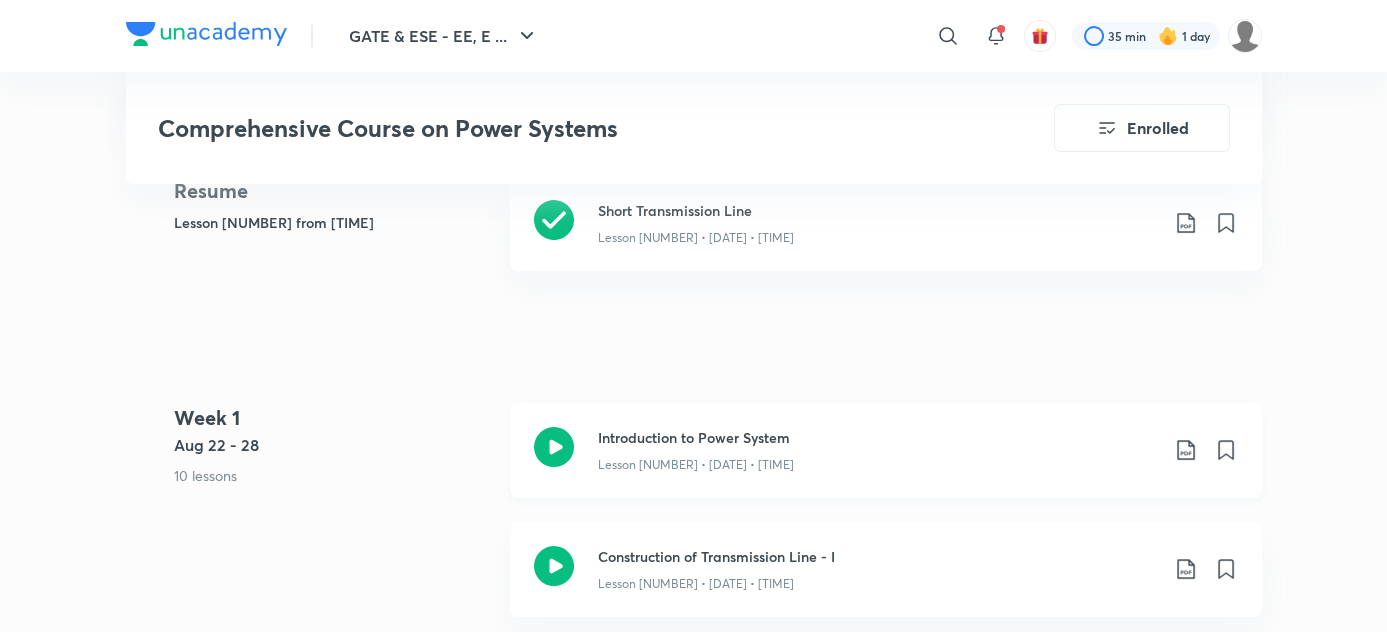 click 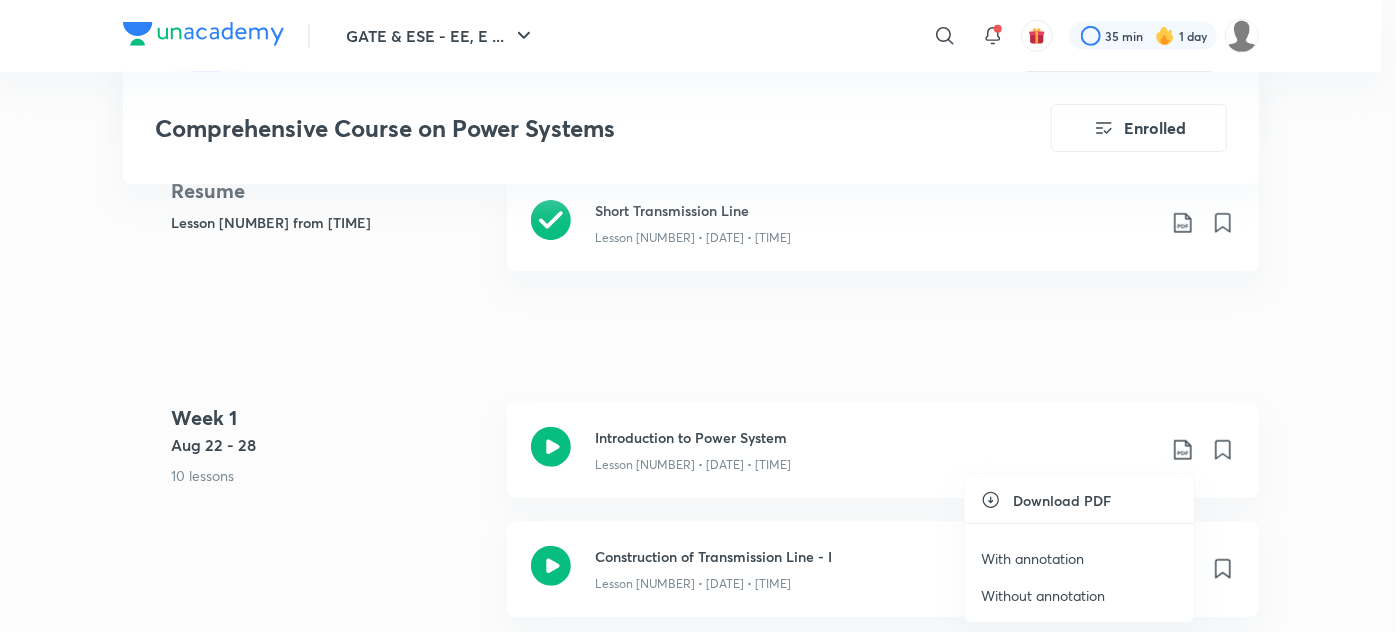 click on "With annotation" at bounding box center [1032, 558] 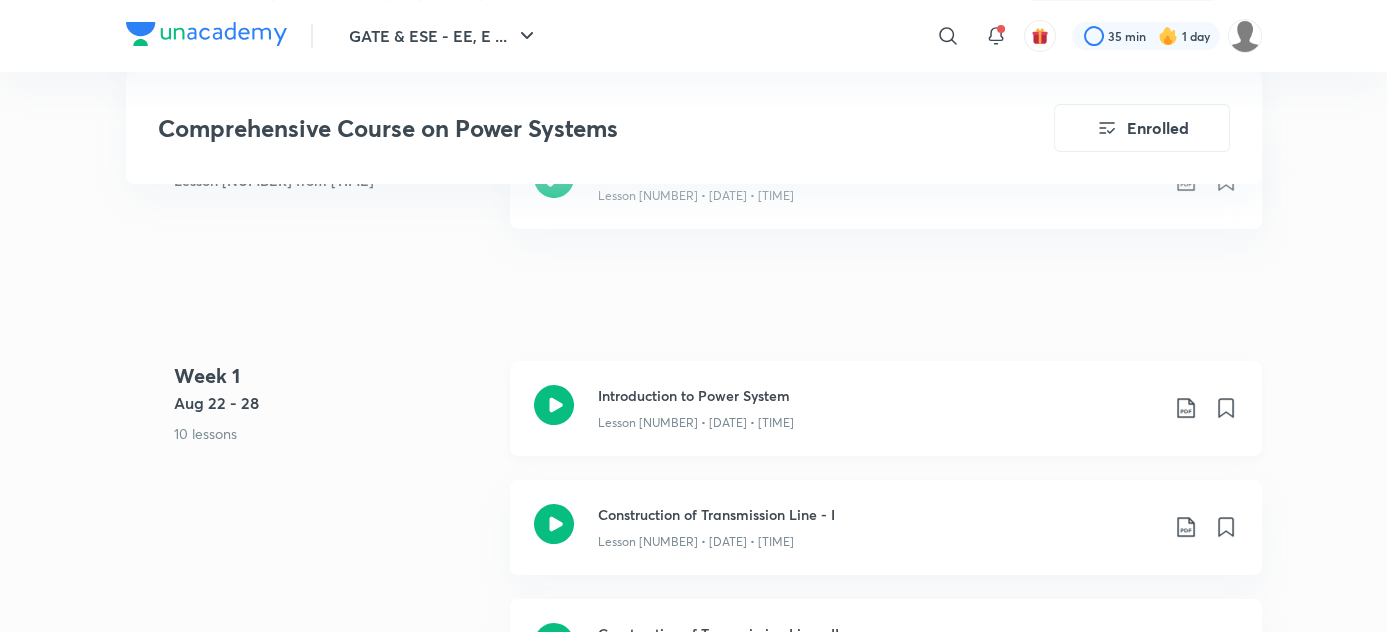 scroll, scrollTop: 656, scrollLeft: 0, axis: vertical 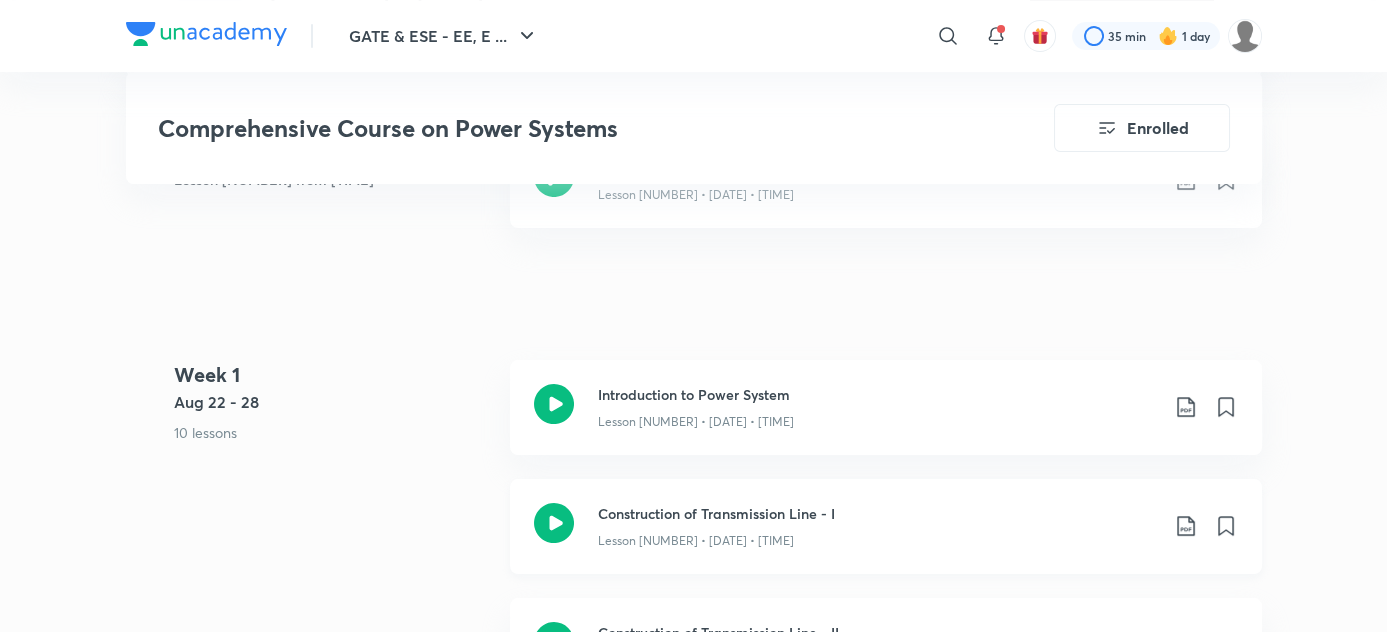 click 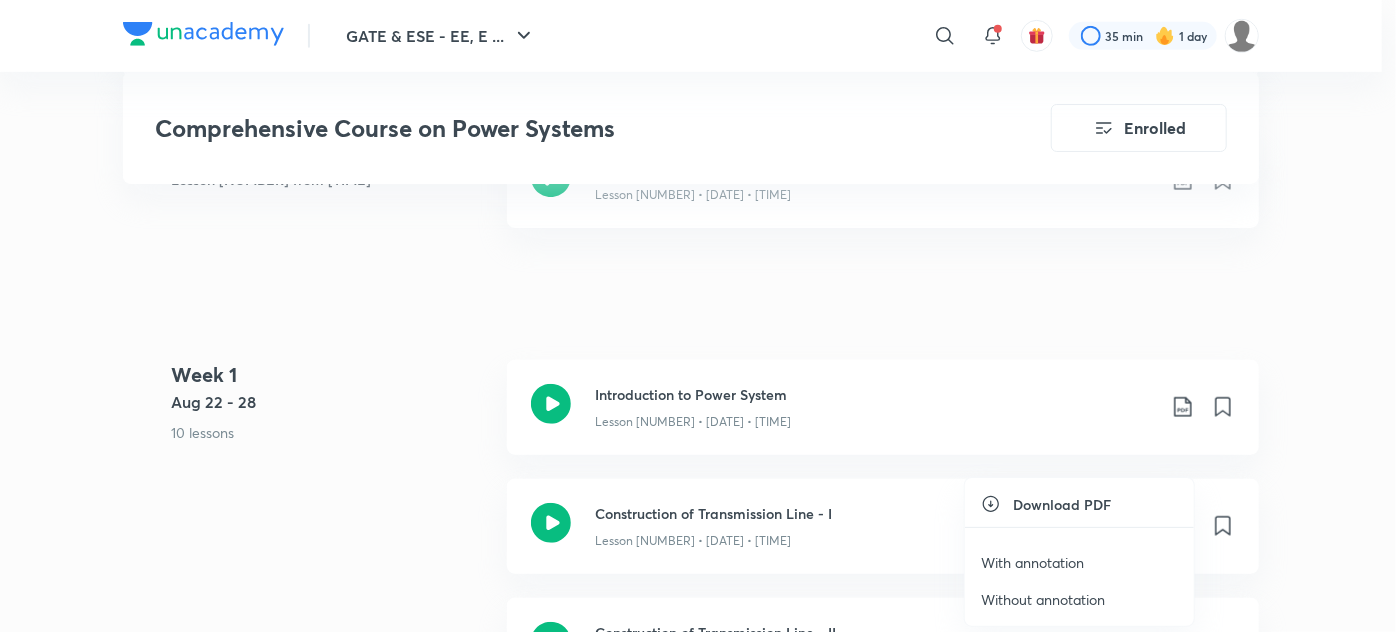 click on "With annotation" at bounding box center (1032, 562) 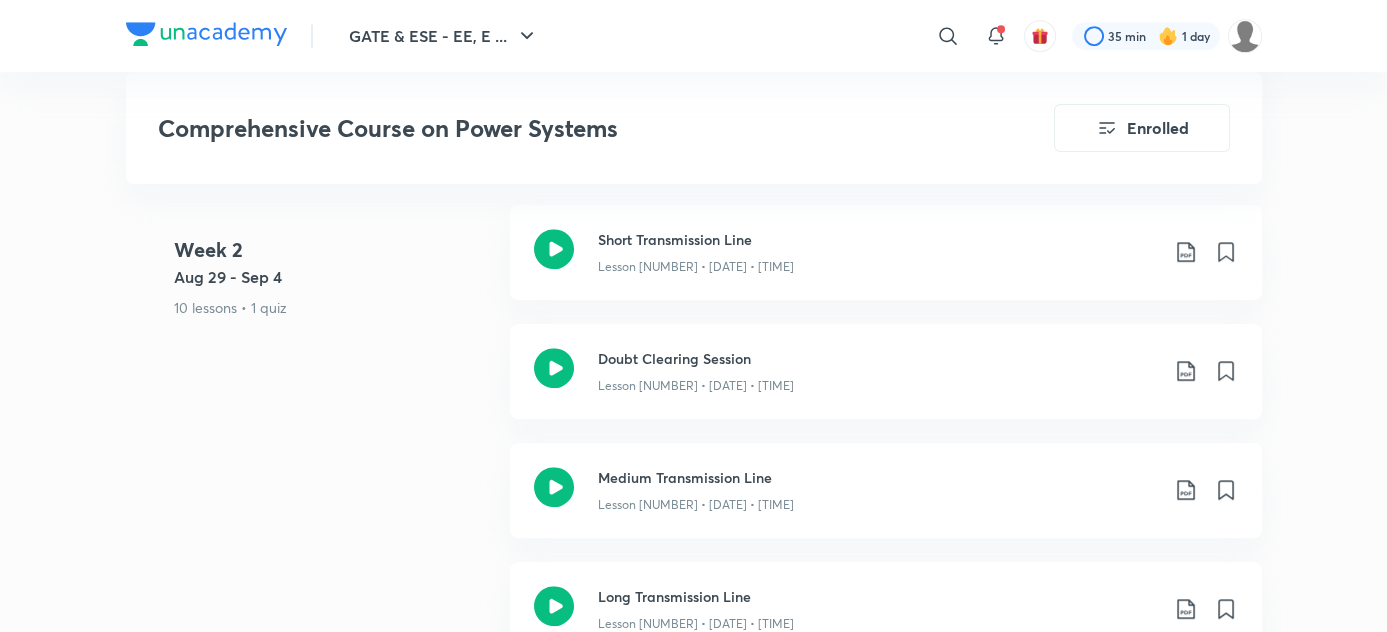 scroll, scrollTop: 2108, scrollLeft: 0, axis: vertical 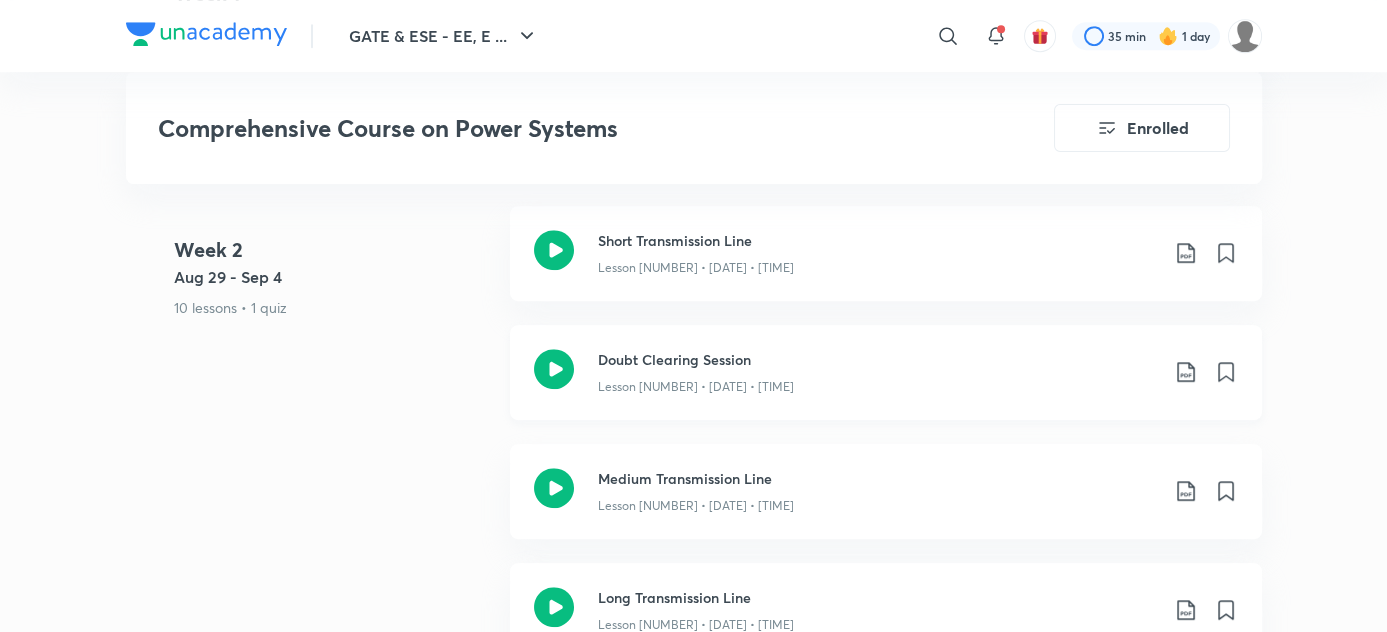 click on "Lesson [NUMBER] • [DATE] • [TIME]" at bounding box center [878, 383] 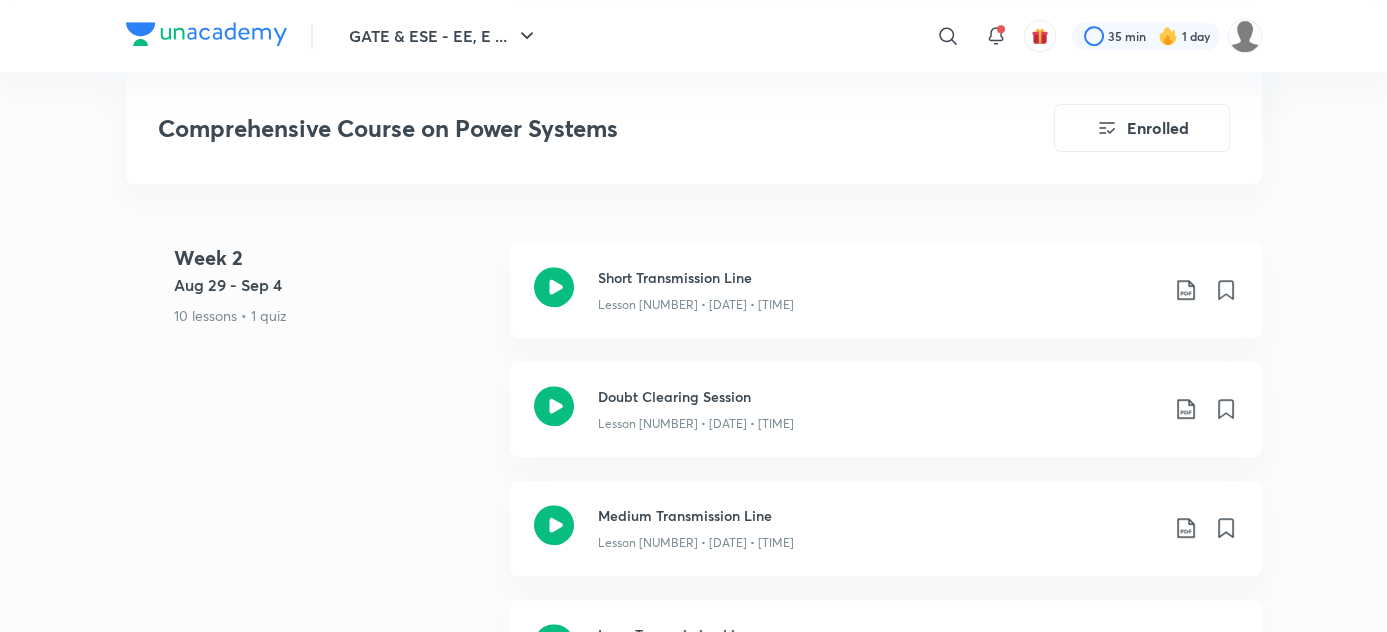 scroll, scrollTop: 2069, scrollLeft: 0, axis: vertical 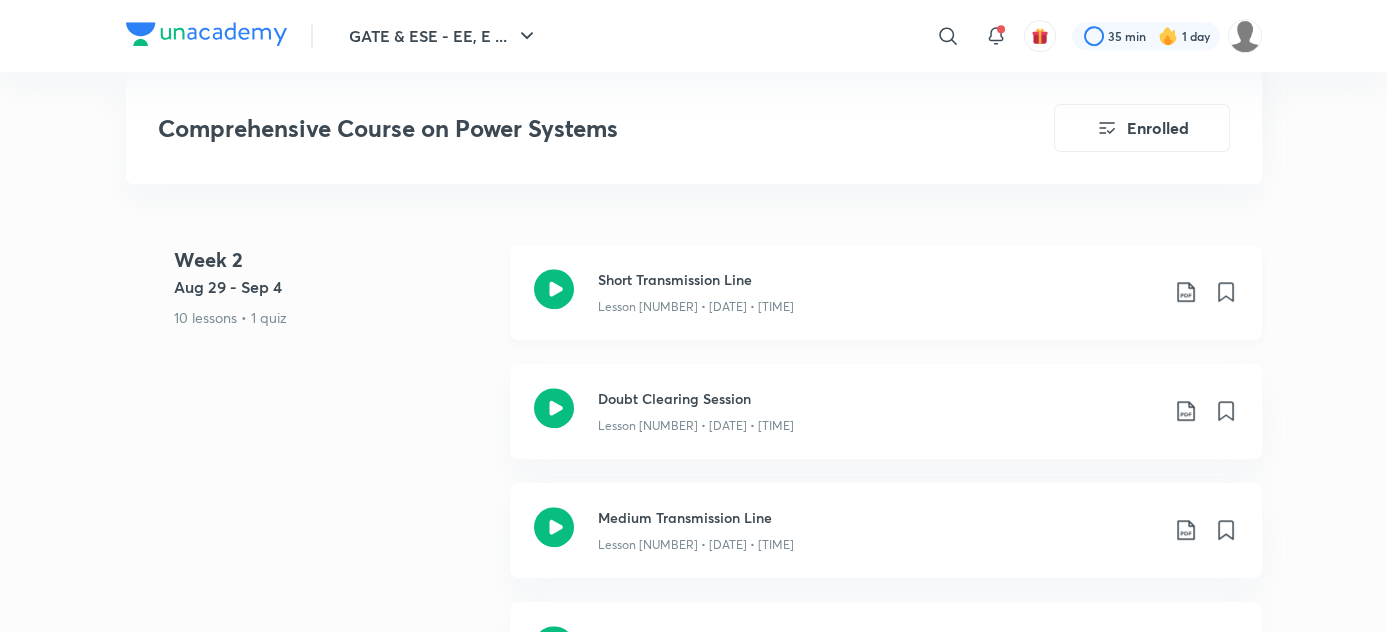 click on "Lesson [NUMBER] • [DATE] • [TIME]" at bounding box center (696, -1218) 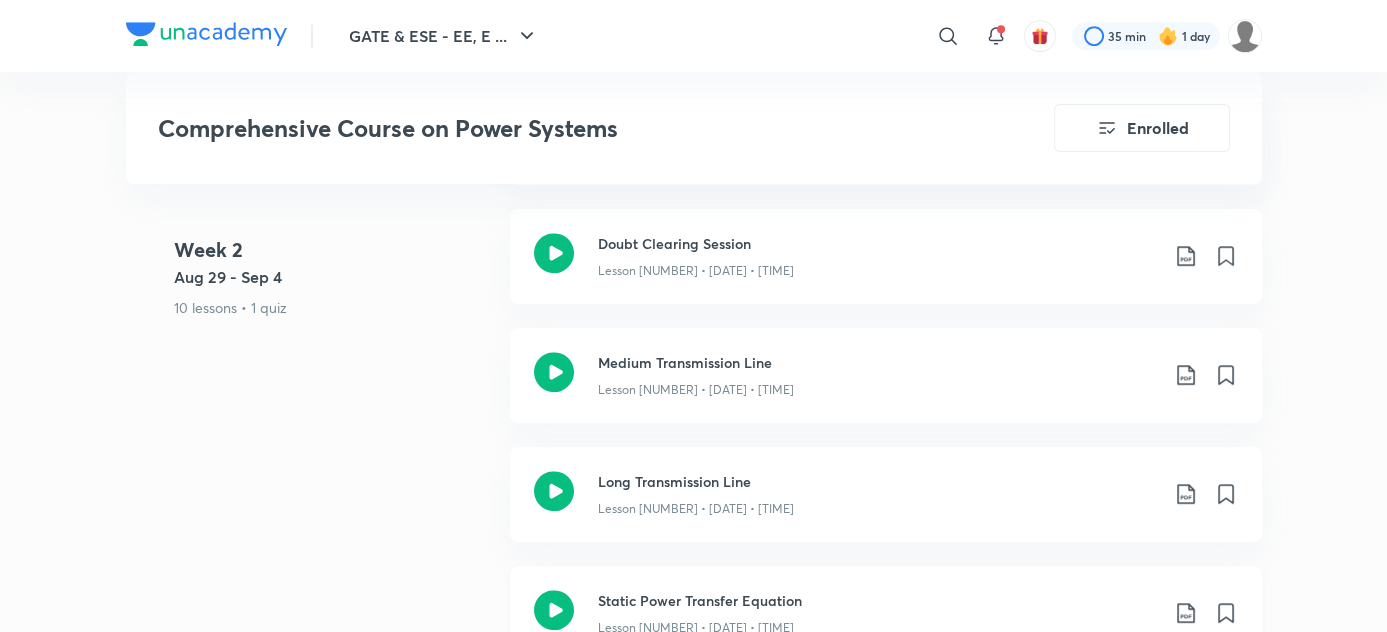 scroll, scrollTop: 2173, scrollLeft: 0, axis: vertical 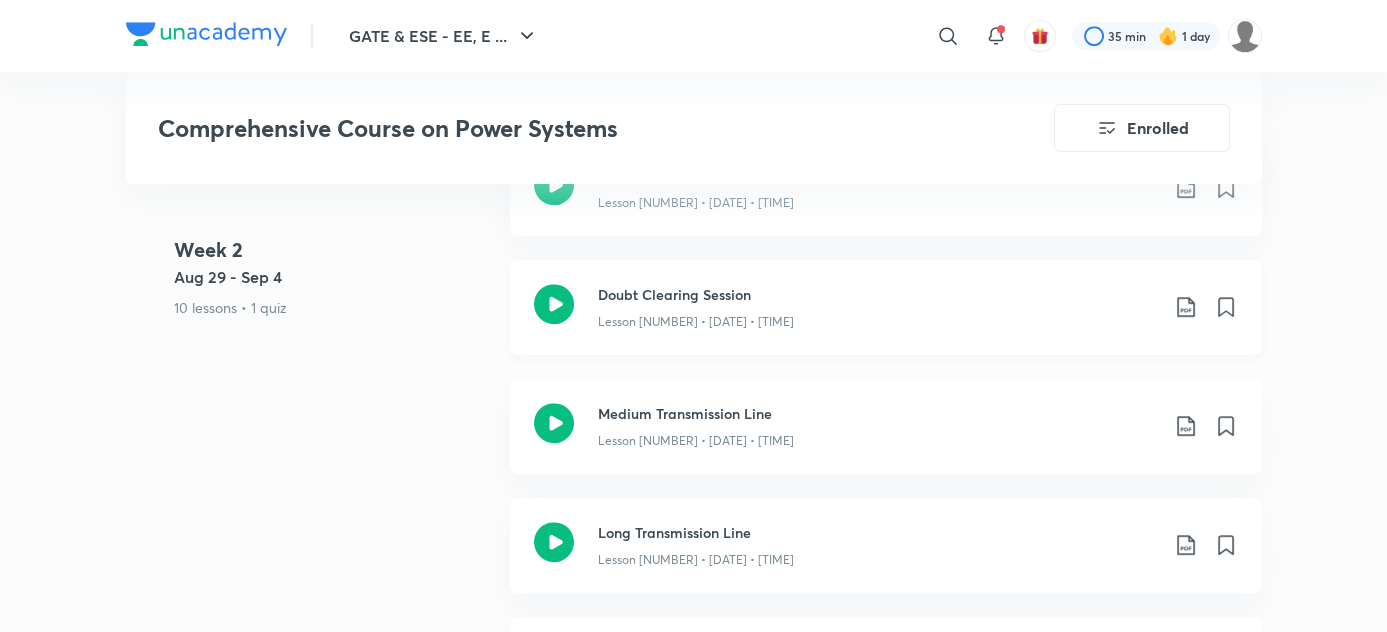 click on "Lesson [NUMBER] • [DATE] • [TIME]" at bounding box center (696, 322) 